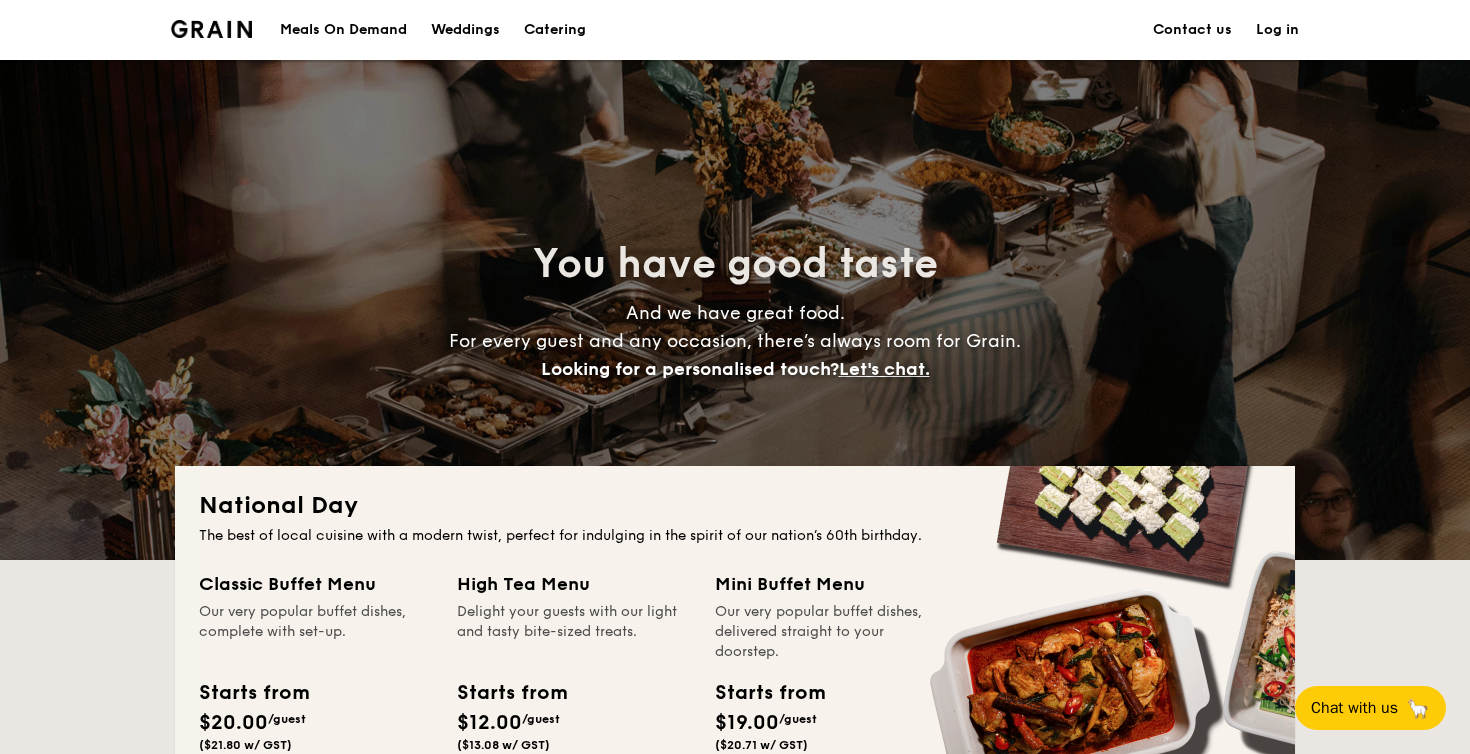 scroll, scrollTop: 218, scrollLeft: 0, axis: vertical 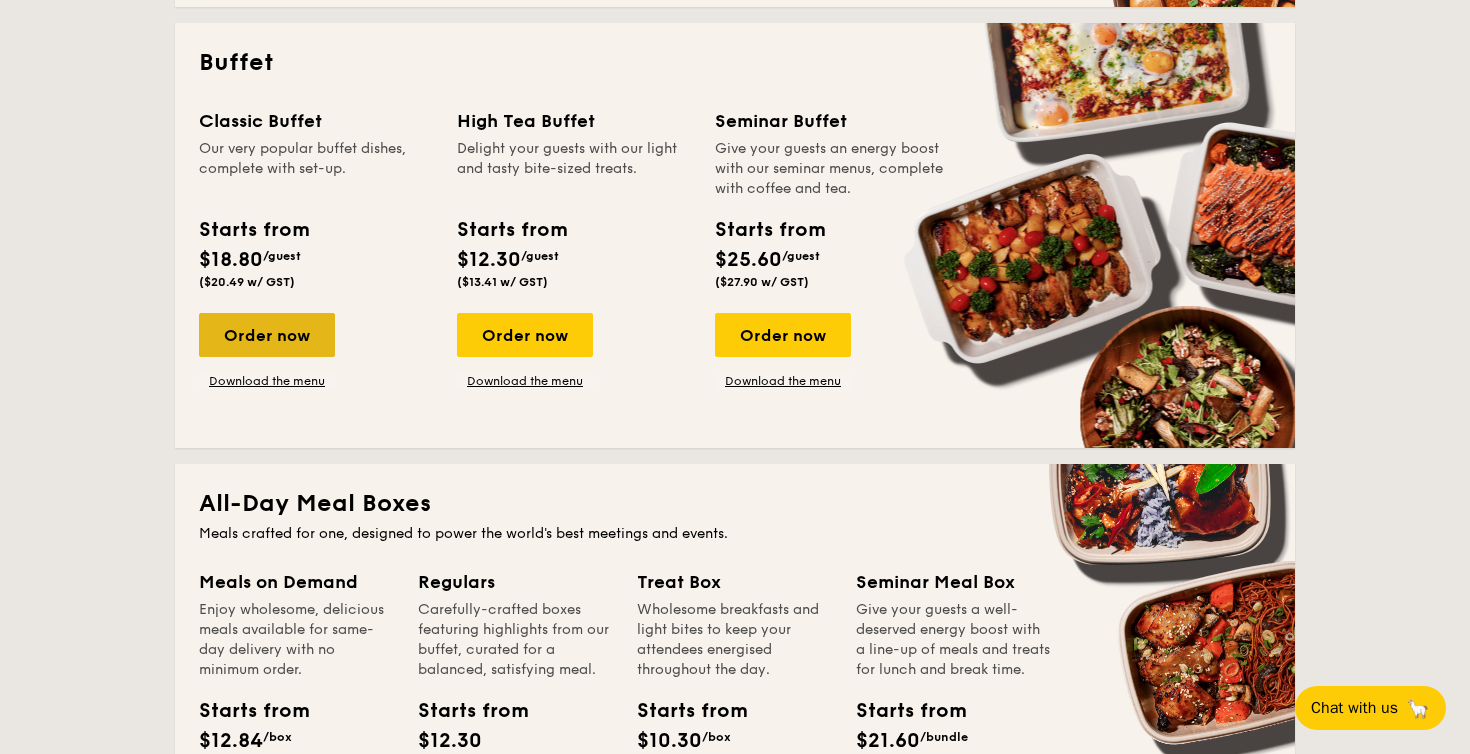 click on "Order now" at bounding box center (267, 335) 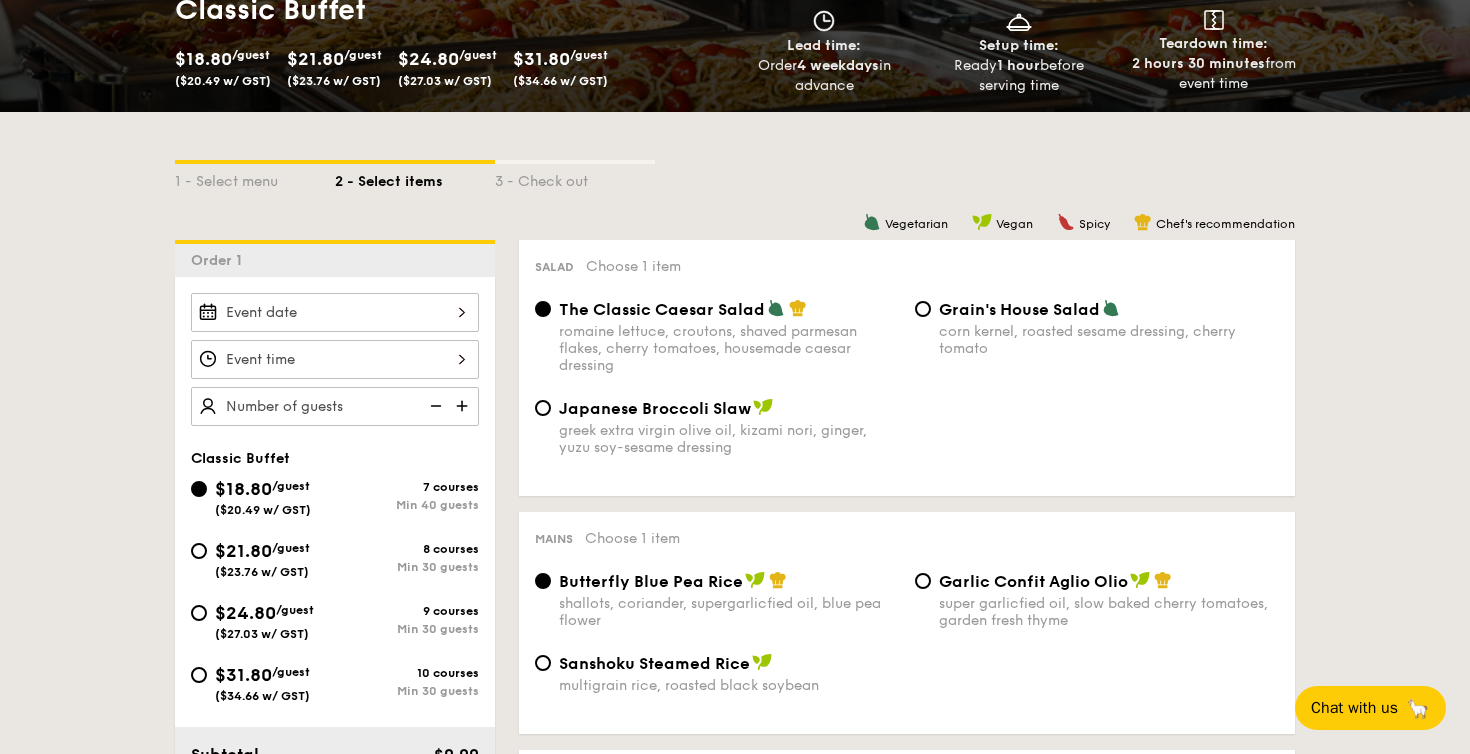 scroll, scrollTop: 330, scrollLeft: 0, axis: vertical 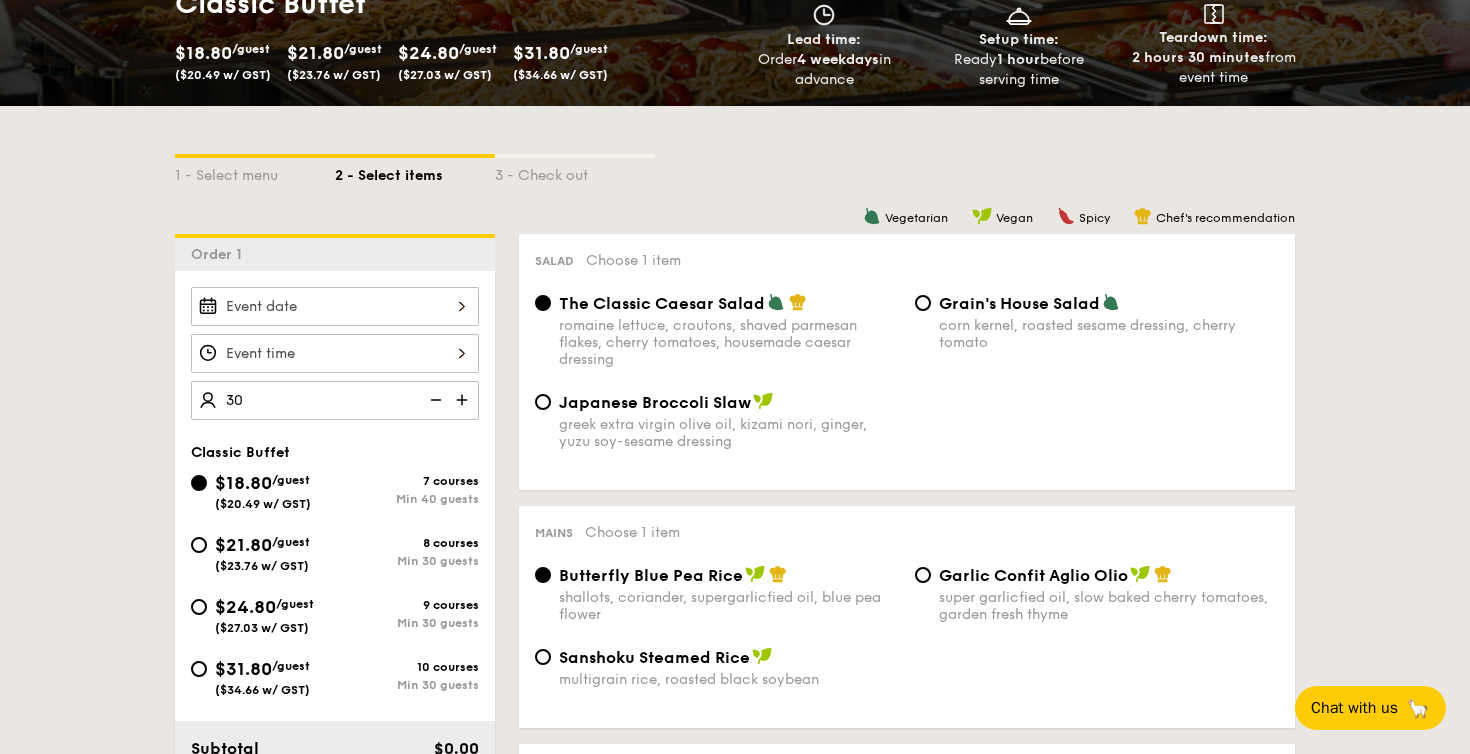 click on "Order 1
40 guests
Classic Buffet
$18.80
/guest
($20.49 w/ GST)
7 courses
Min 40 guests
$21.80
/guest
($23.76 w/ GST)
8 courses
Min 30 guests
$24.80
/guest
($27.03 w/ GST)
9 courses
Min 30 guests
$31.80
/guest
($34.66 w/ GST)
10 courses
Min 30 guests
Subtotal
$0.00
Add-ons
$0.00
Delivery fee
$80.00
Total
$80.00
Total (w/ GST)
$87.20
+ Add another order
Go to checkout
+ Add another order
Vegan 0" at bounding box center [735, 1354] 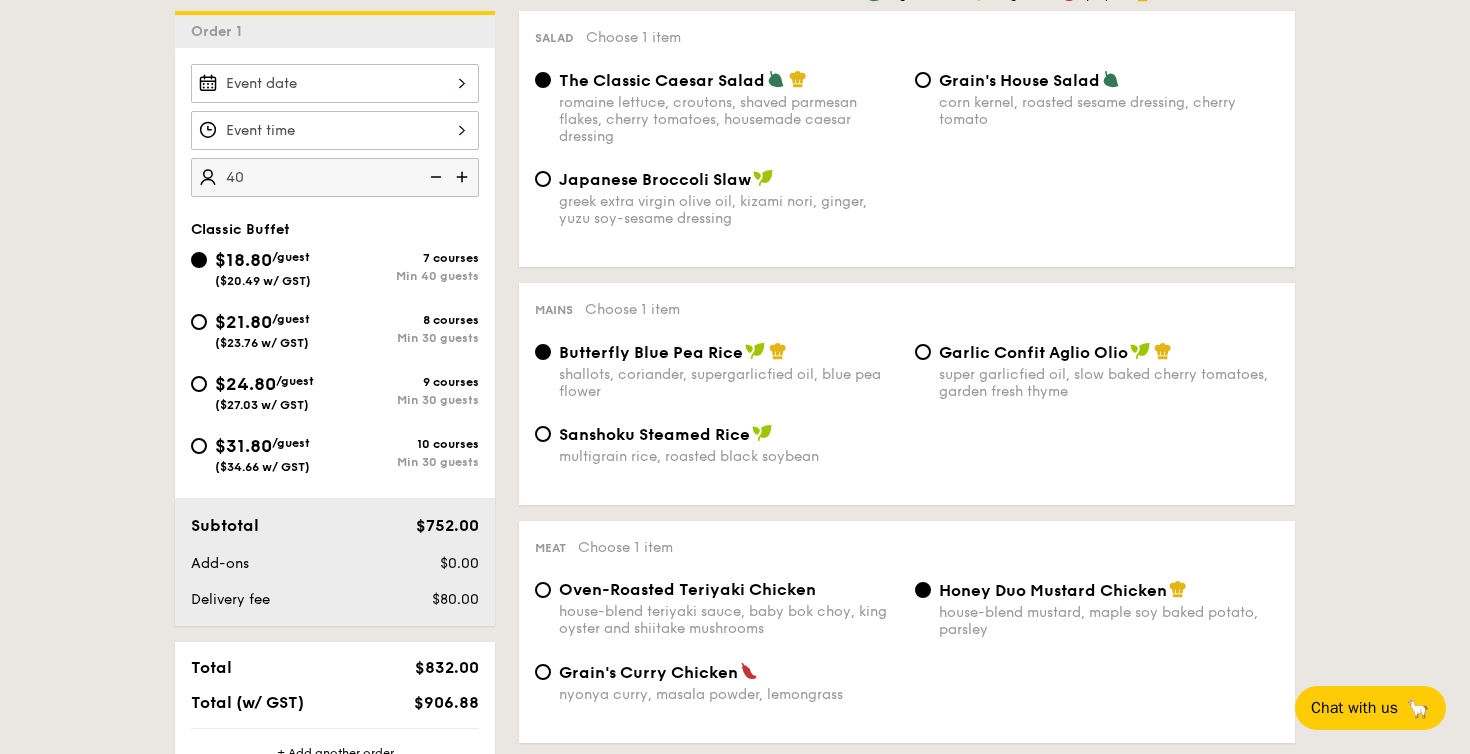 scroll, scrollTop: 551, scrollLeft: 0, axis: vertical 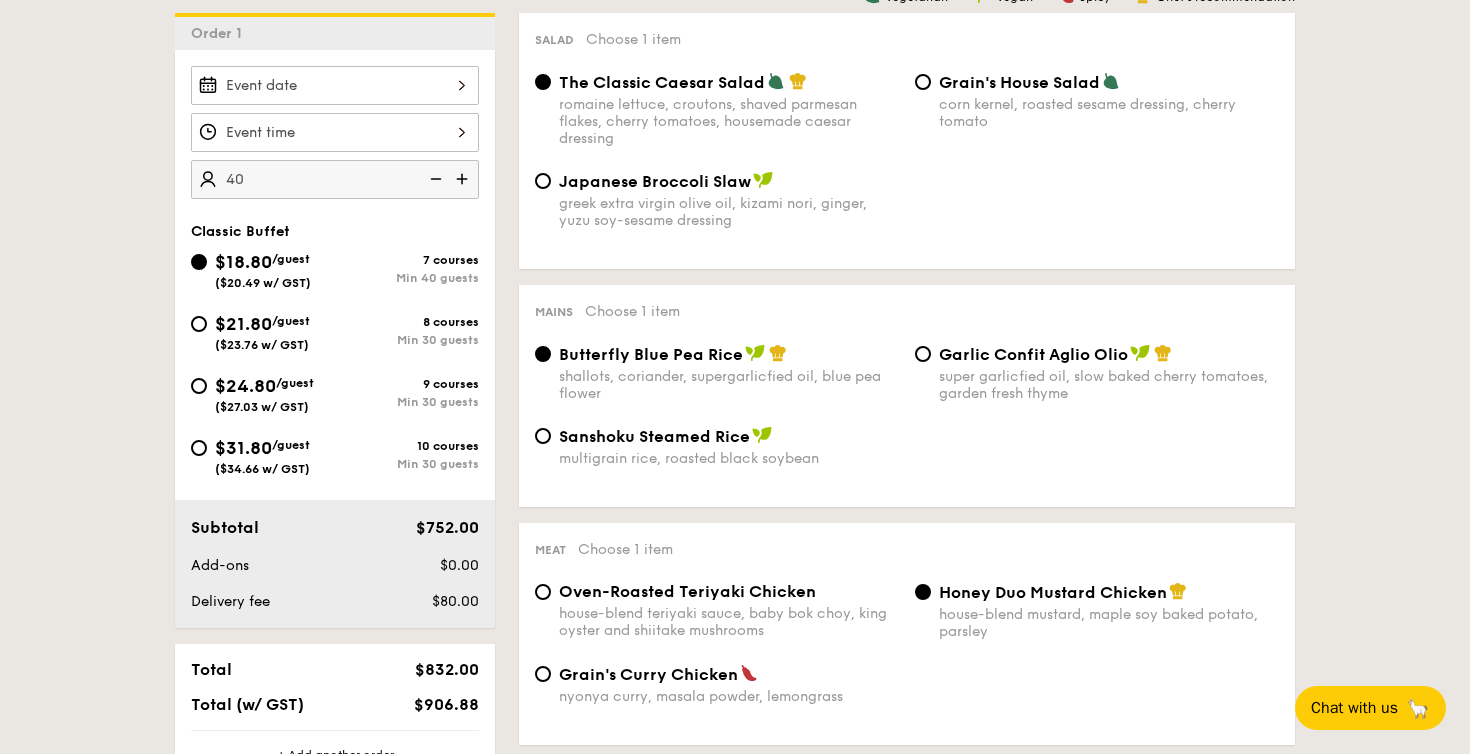 type on "40 guests" 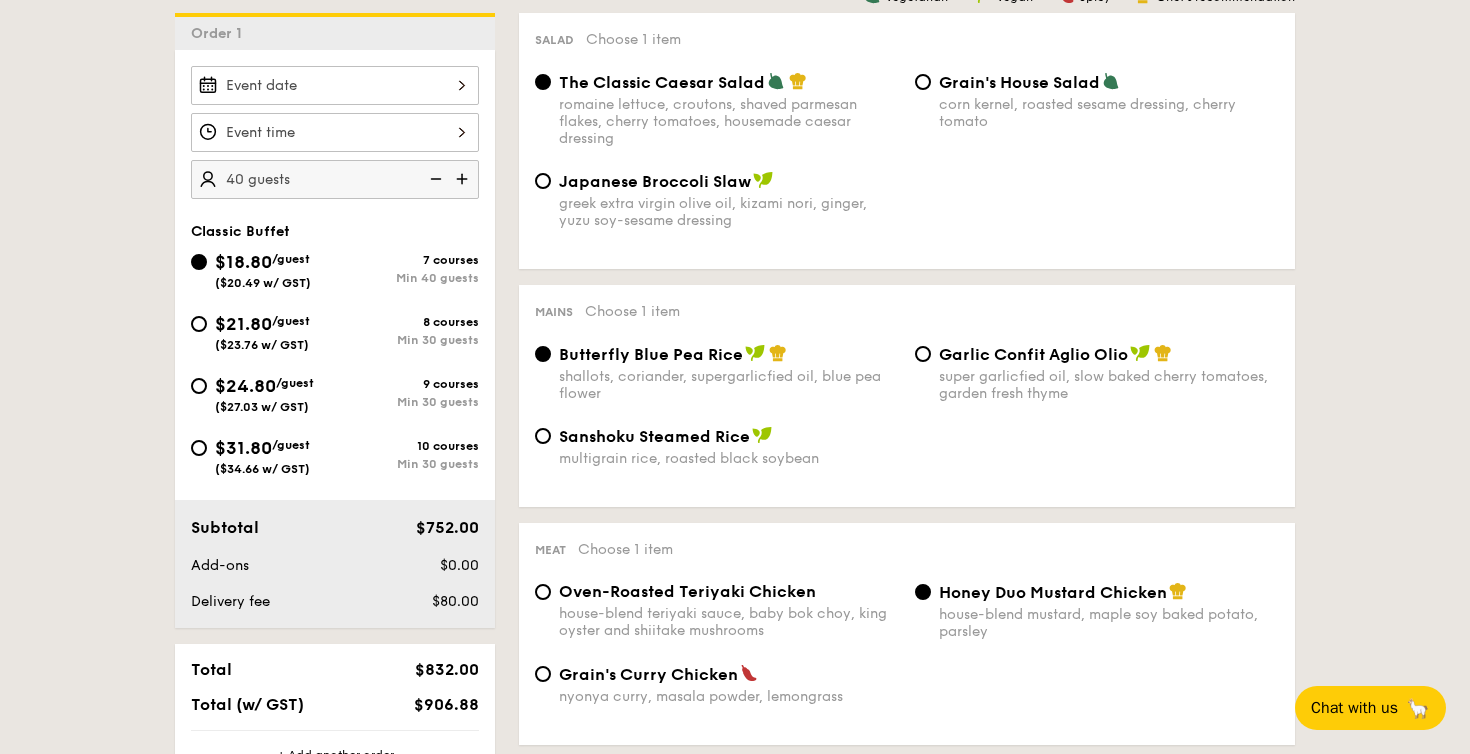 click on "Min 30 guests" at bounding box center [407, 340] 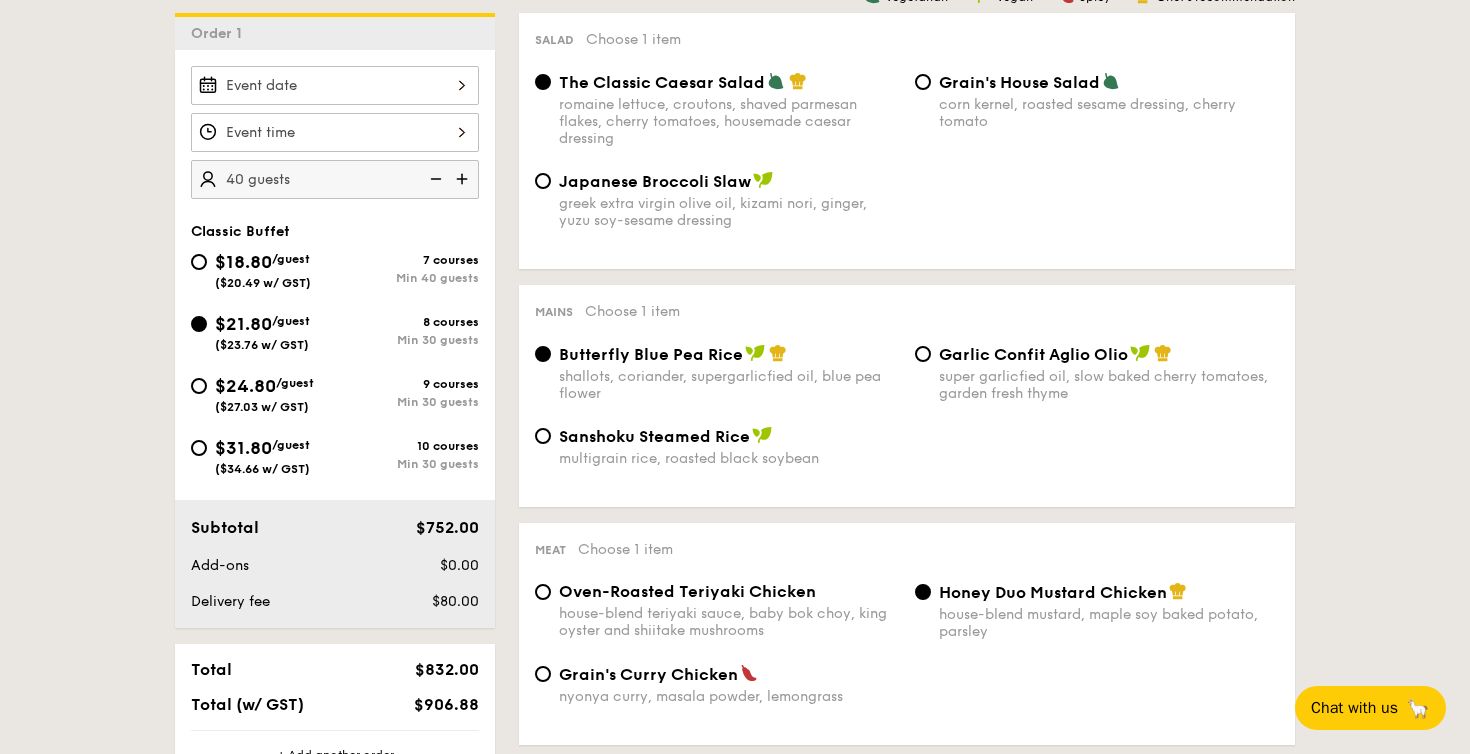 radio on "true" 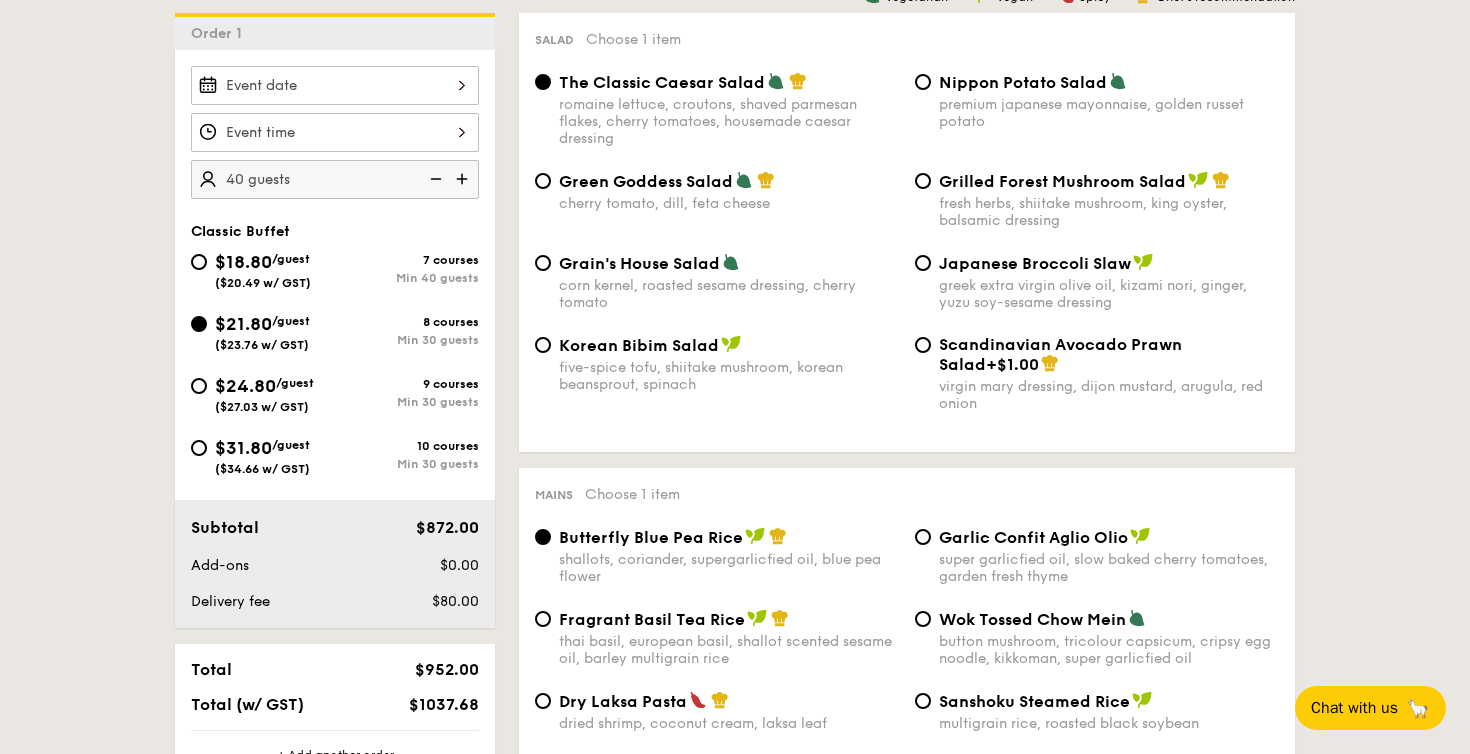 click at bounding box center (434, 179) 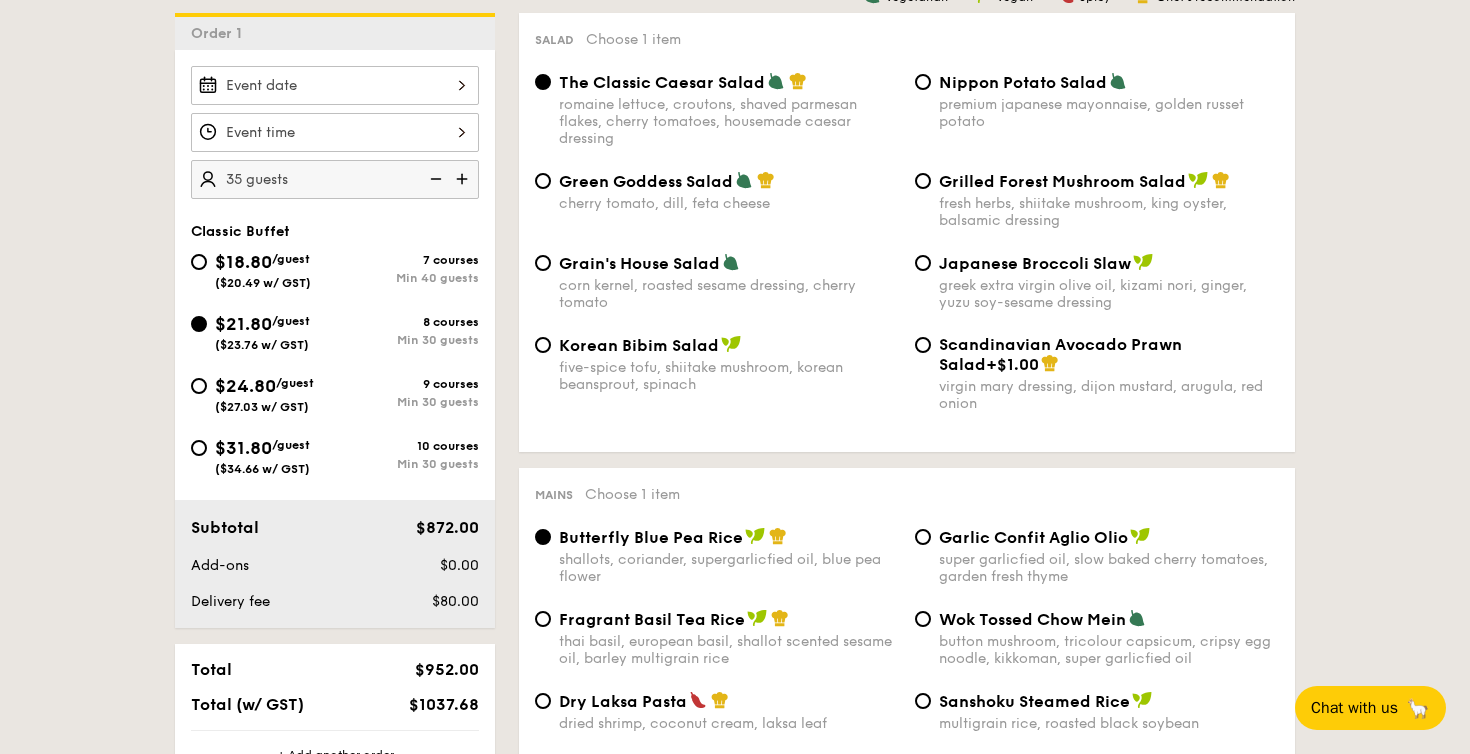 click at bounding box center (434, 179) 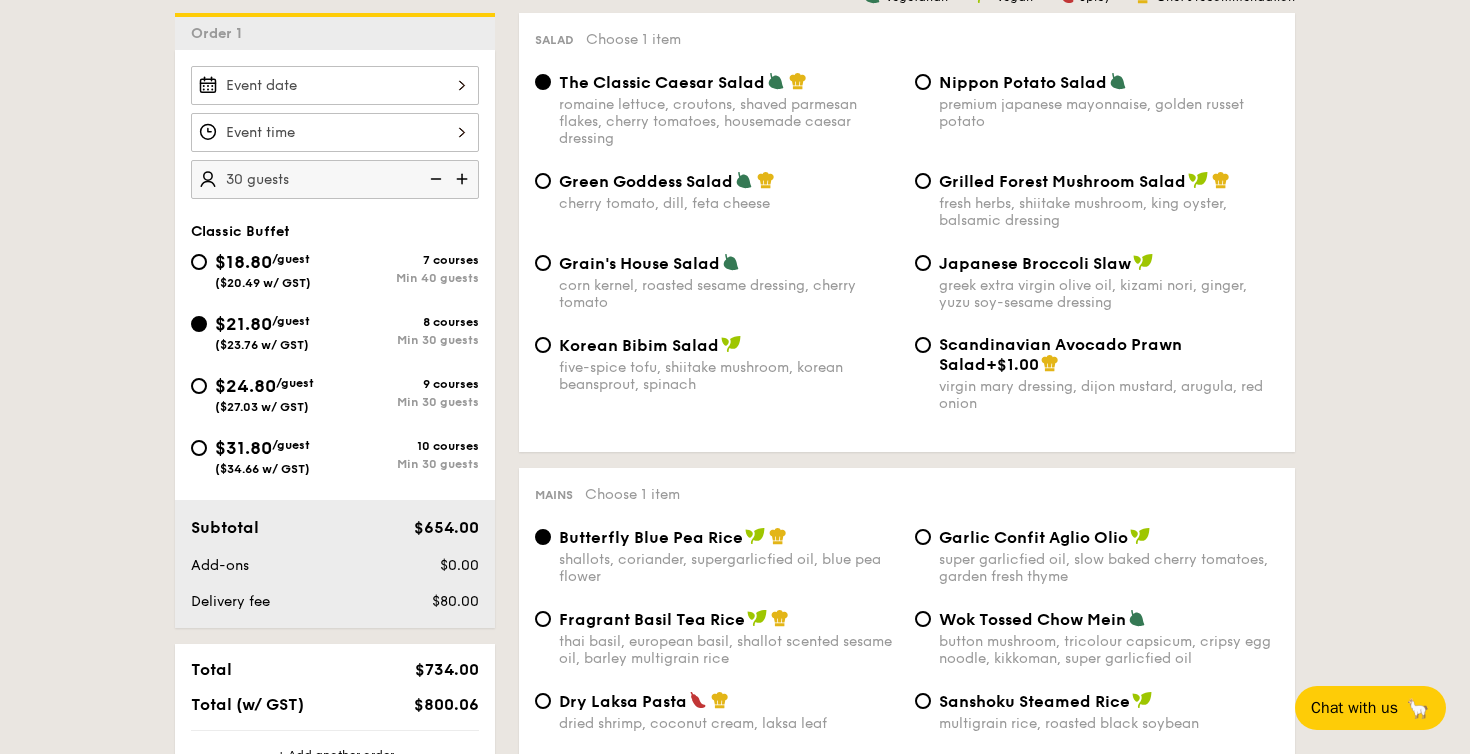 click at bounding box center (434, 179) 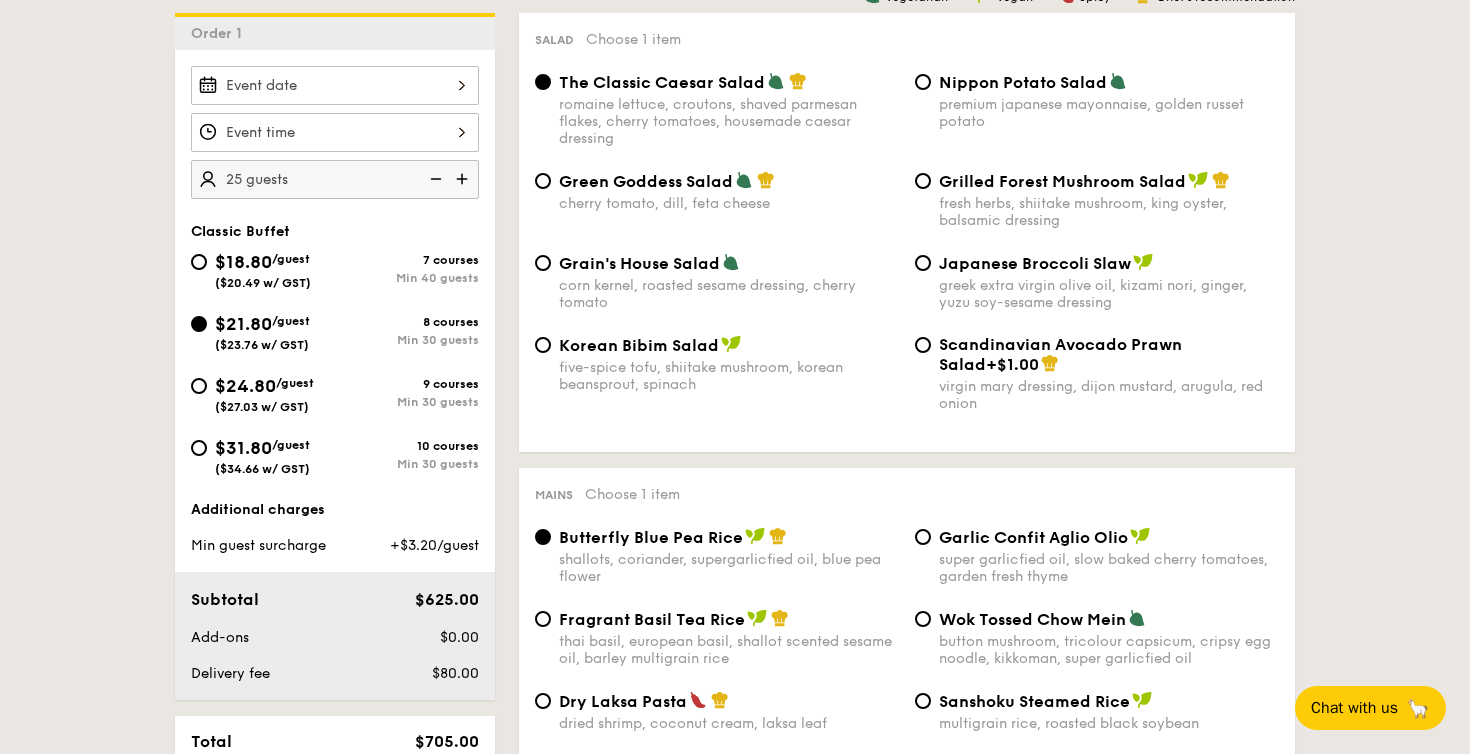 click at bounding box center (434, 179) 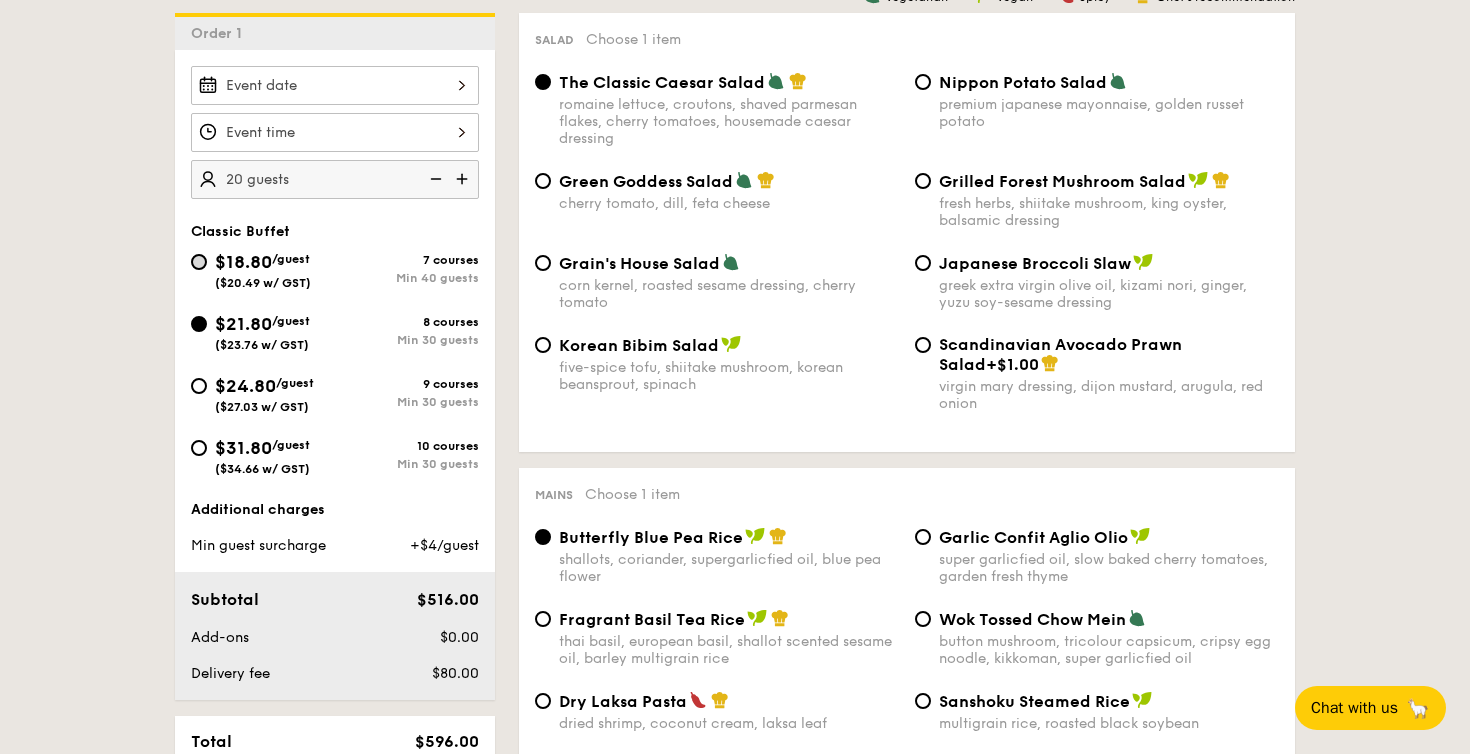 click on "$18.80
/guest
($20.49 w/ GST)
7 courses
Min 40 guests" at bounding box center [199, 262] 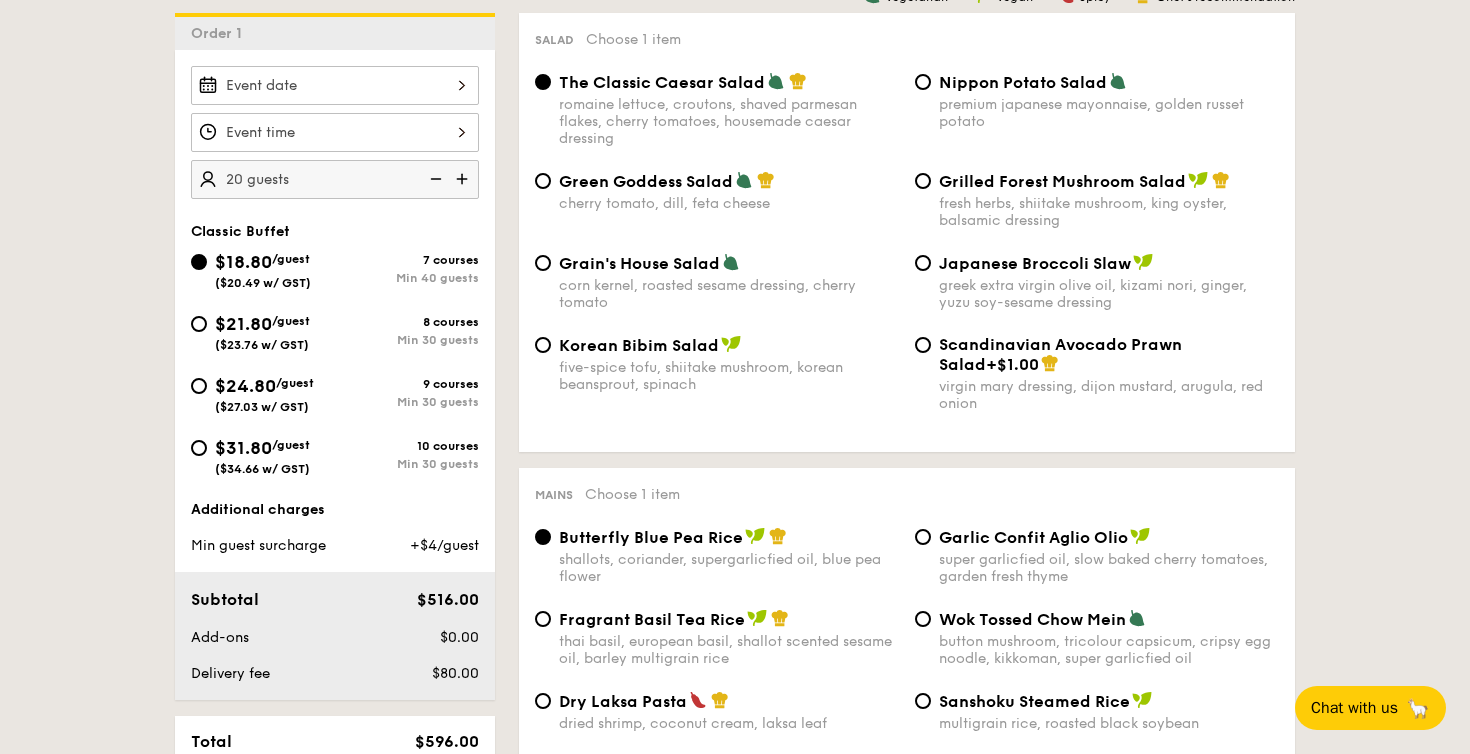 radio on "true" 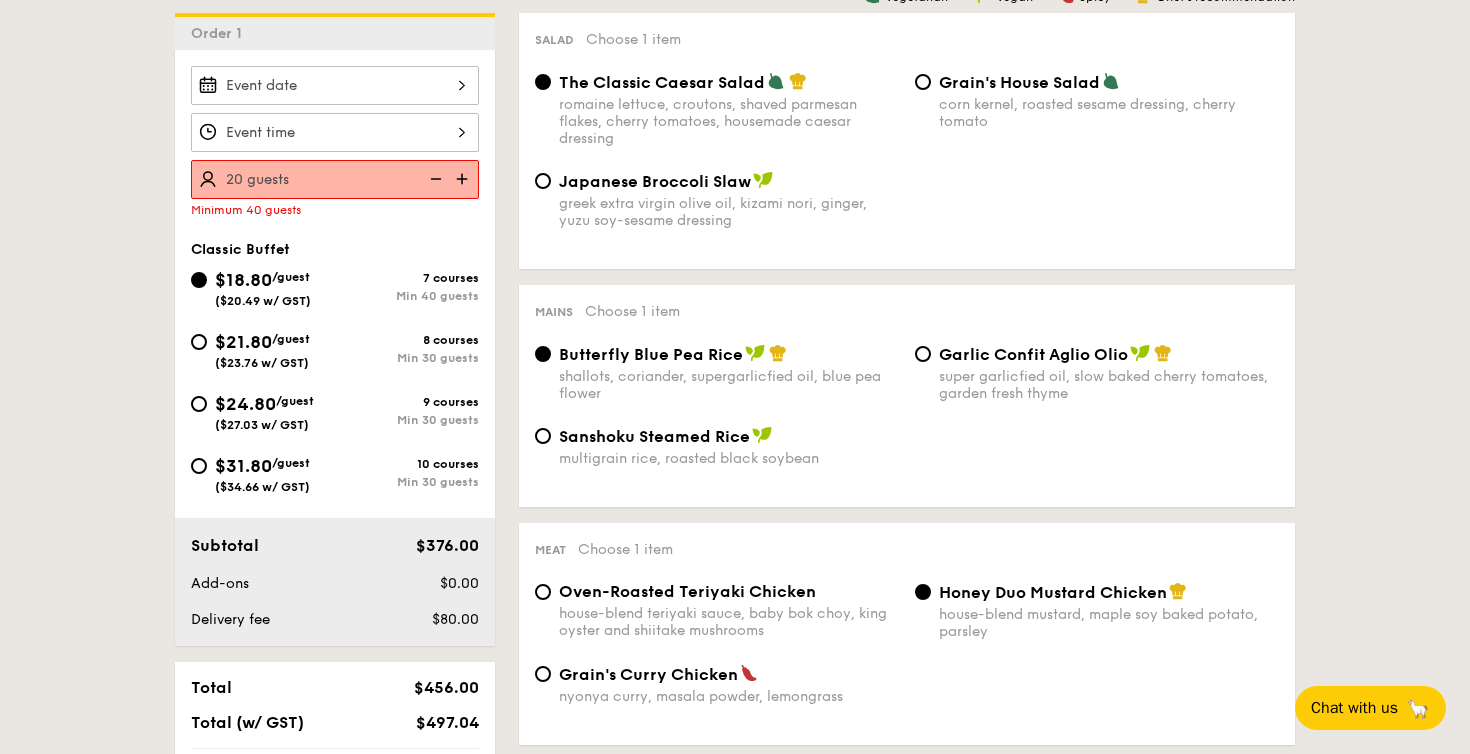 click at bounding box center [464, 179] 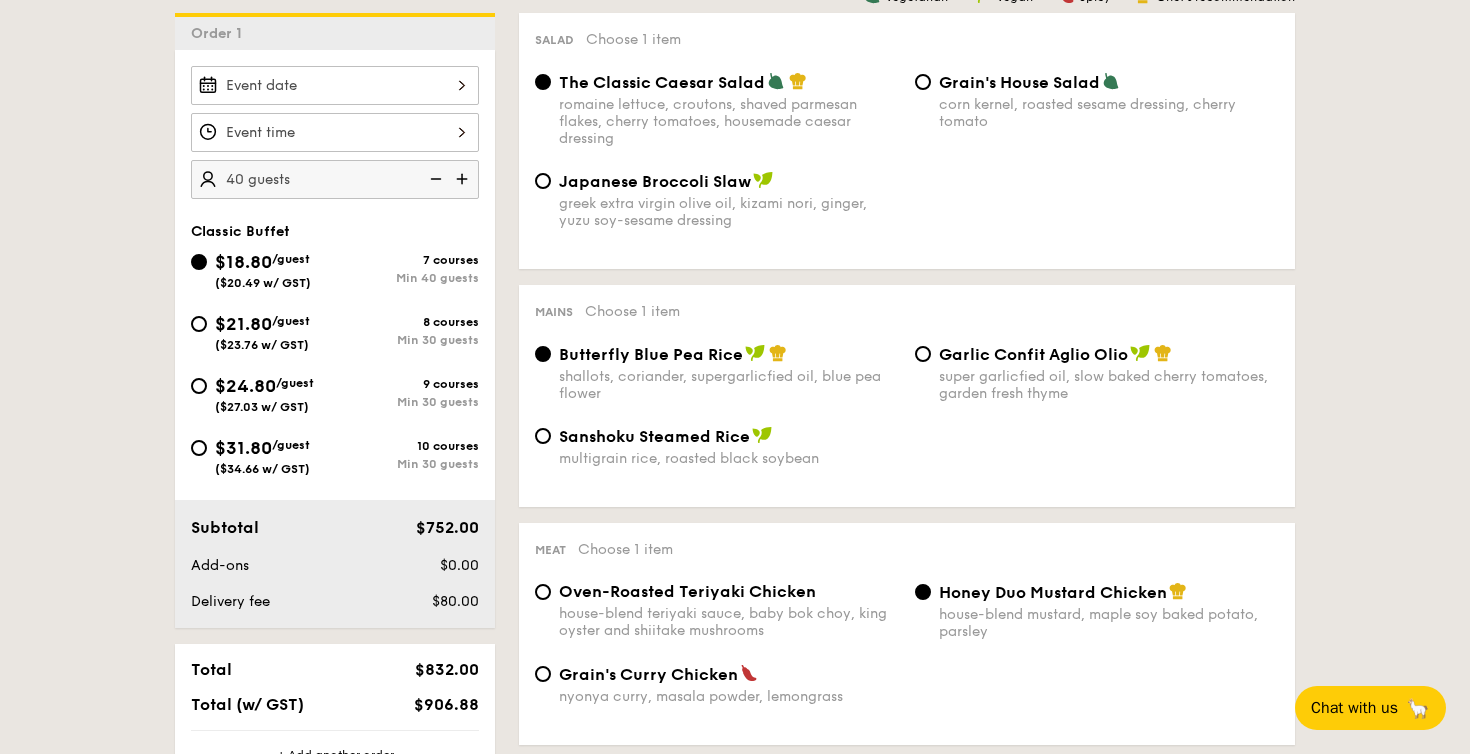click at bounding box center (464, 179) 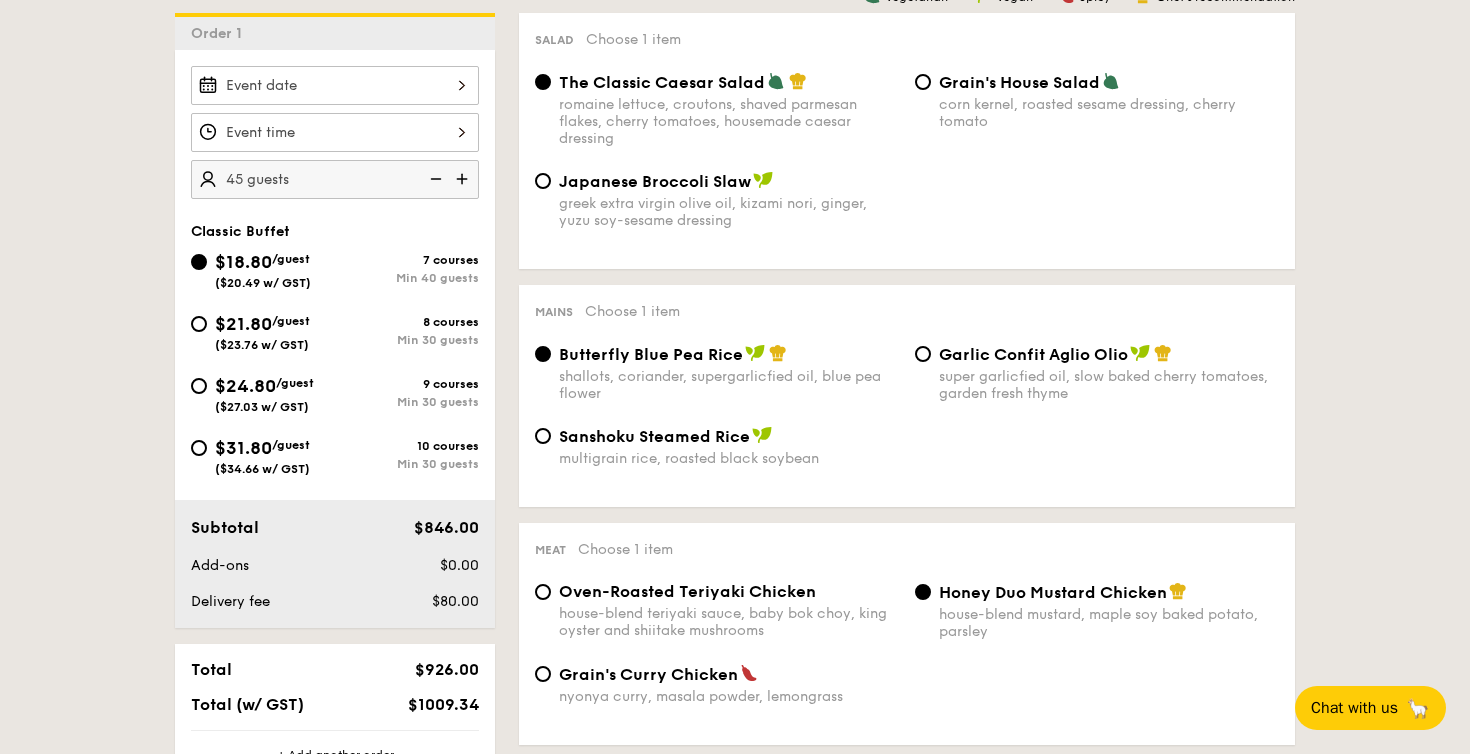 click at bounding box center [464, 179] 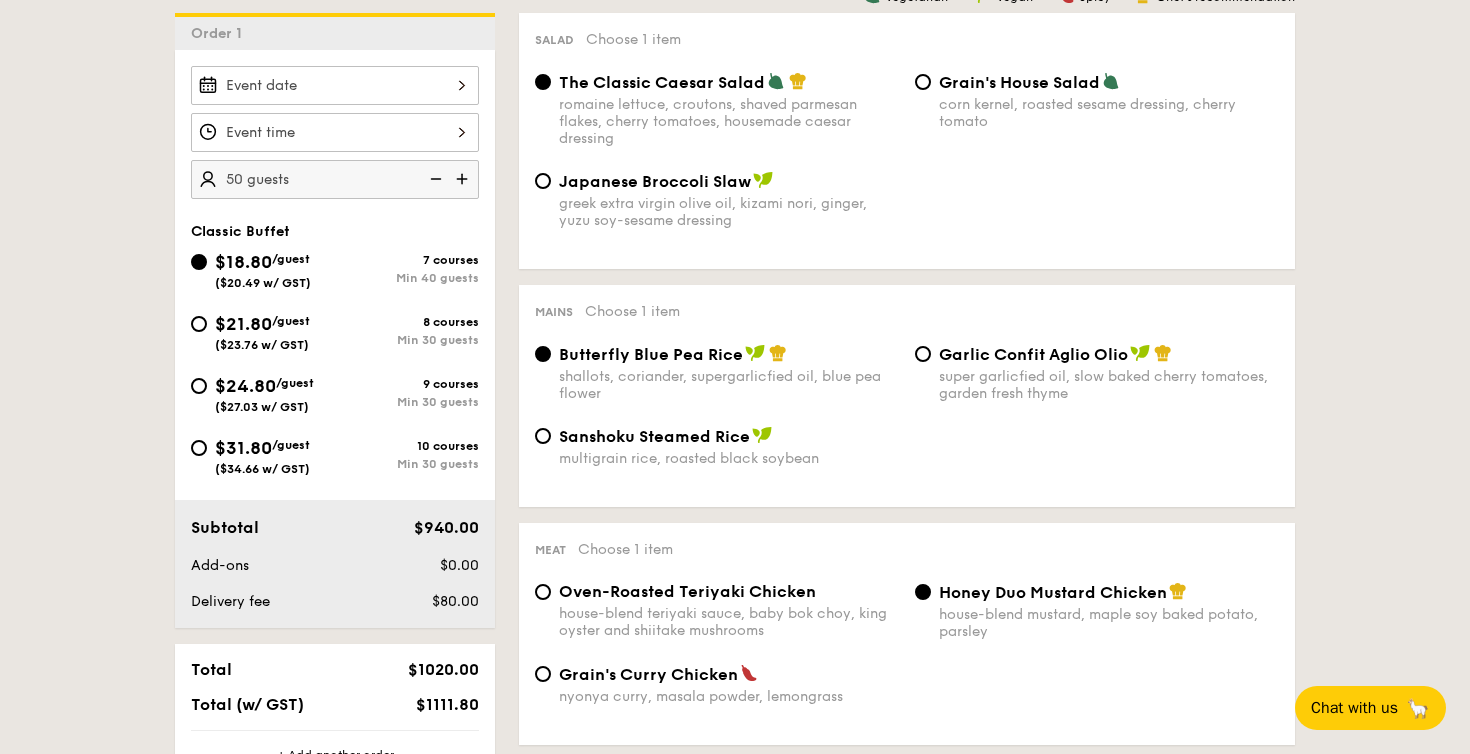 click at bounding box center [434, 179] 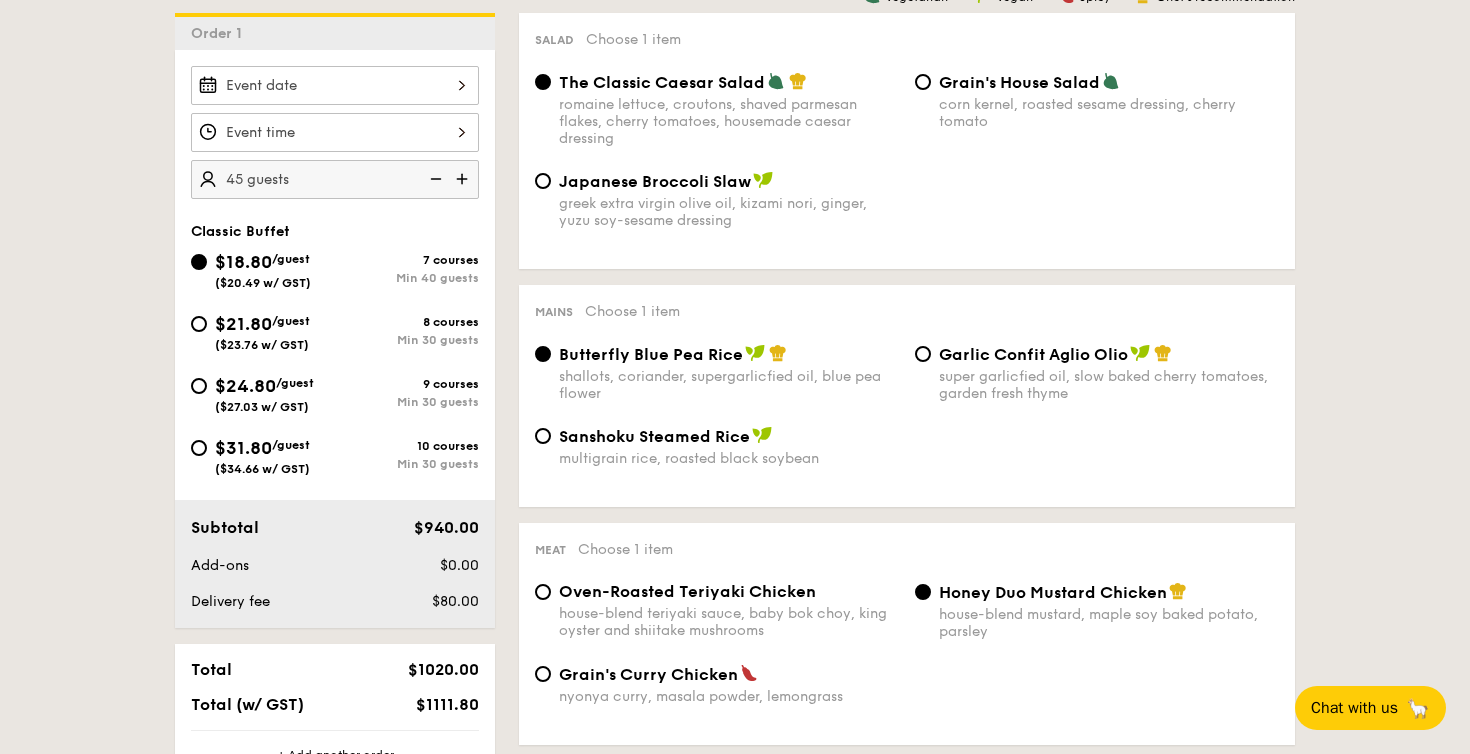click at bounding box center (434, 179) 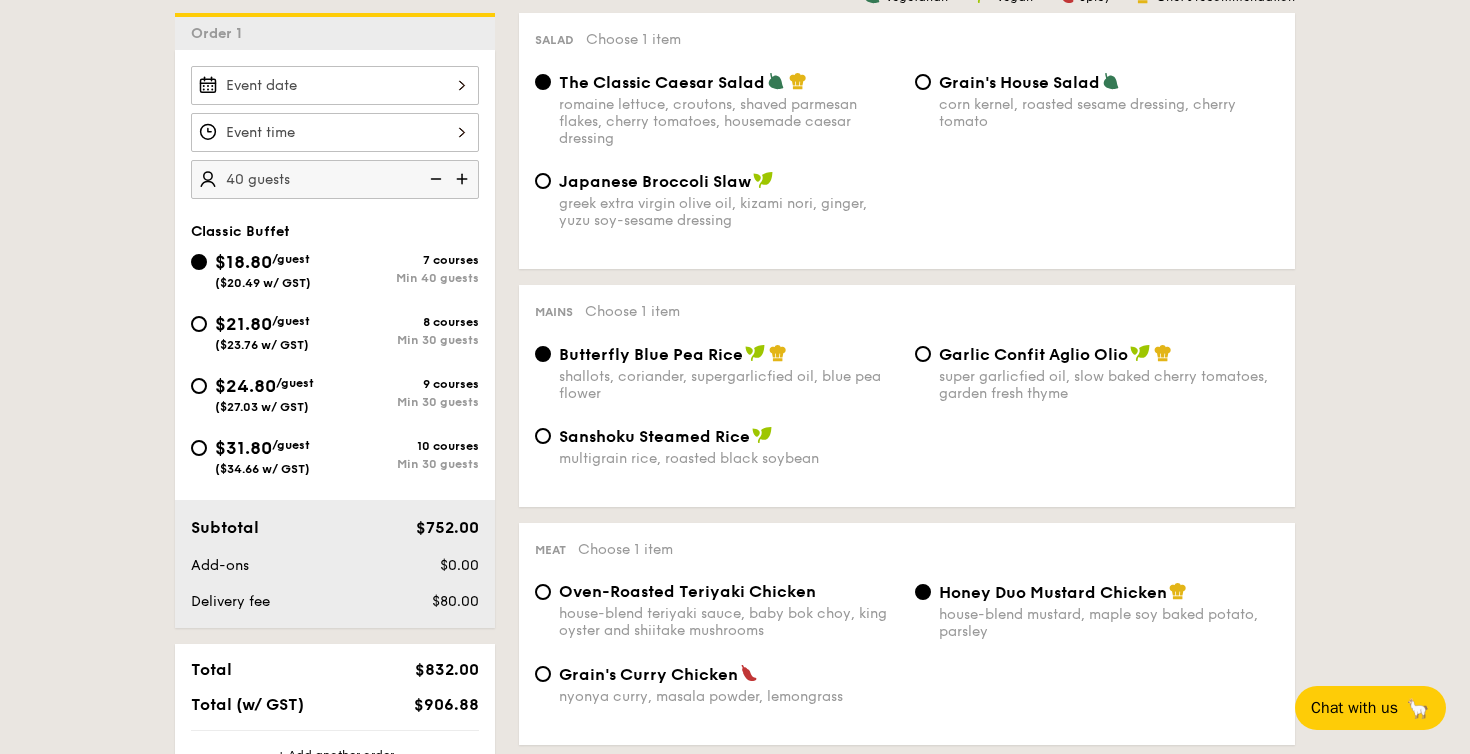 click at bounding box center (434, 179) 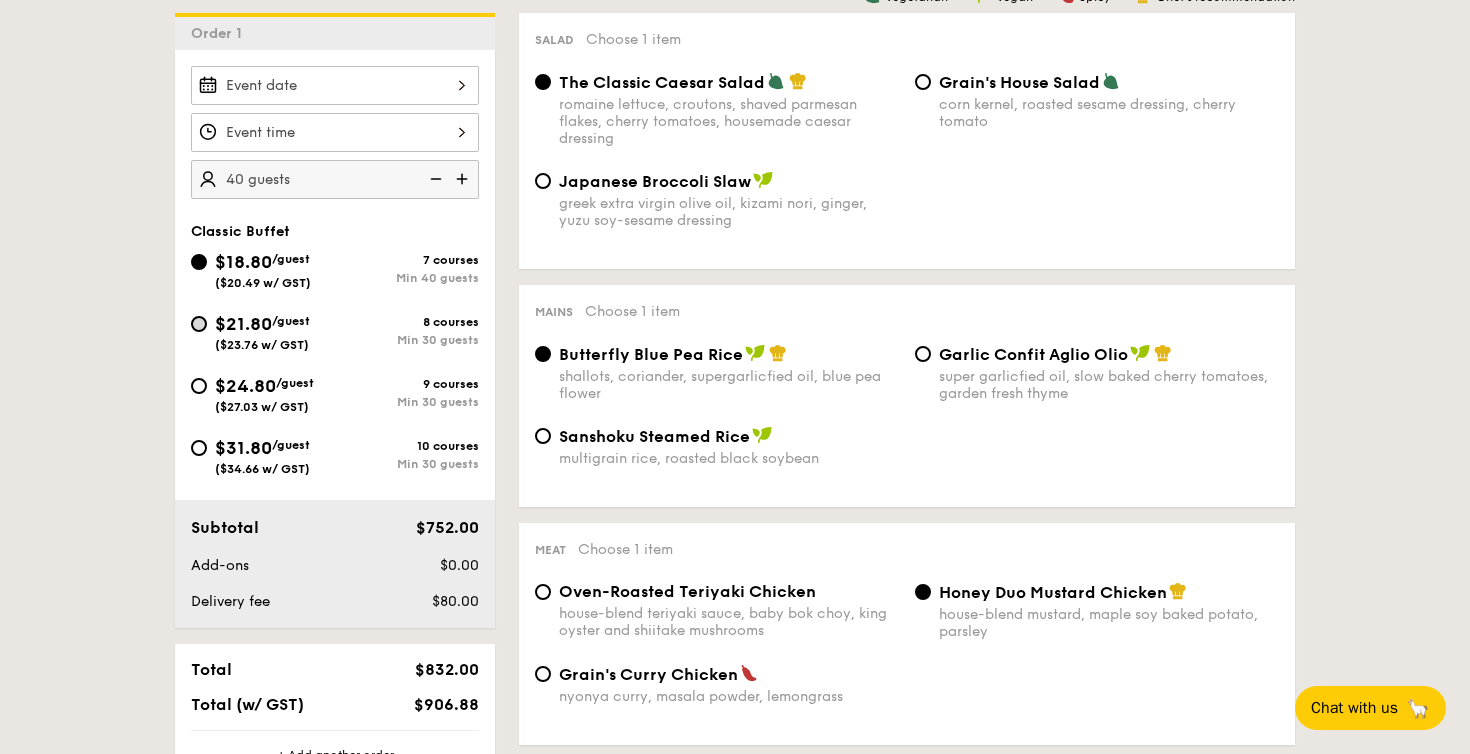 click on "$21.80
/guest
($23.76 w/ GST)
8 courses
Min 30 guests" at bounding box center (199, 324) 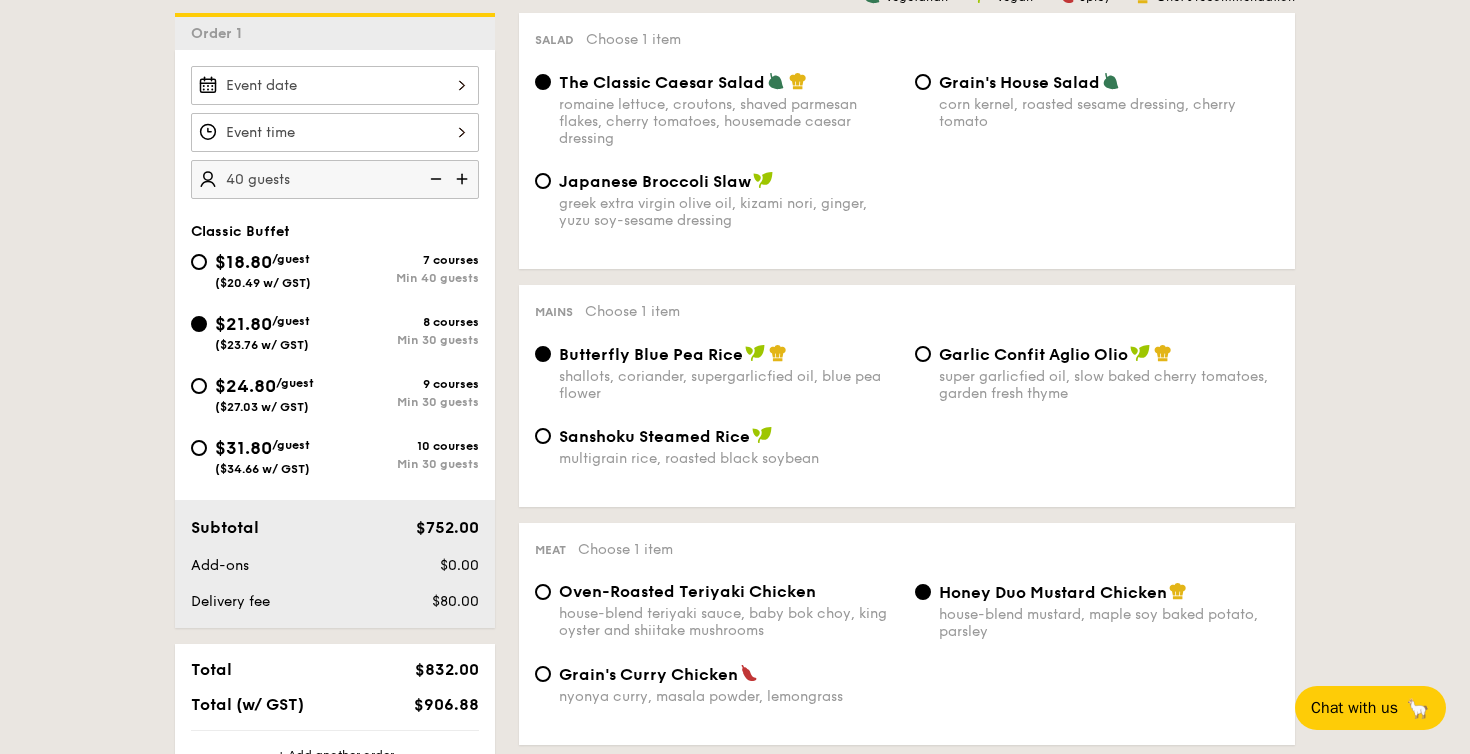 radio on "true" 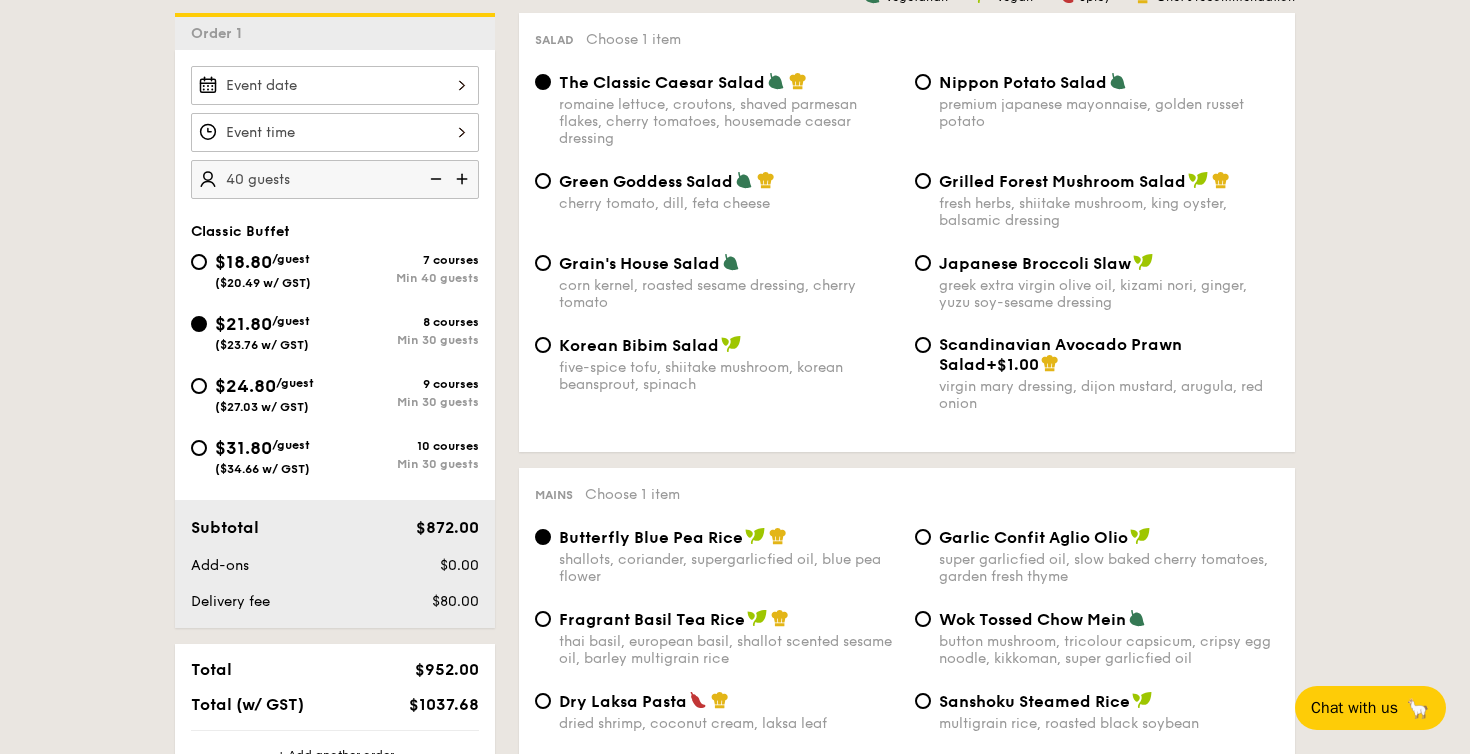click at bounding box center [434, 179] 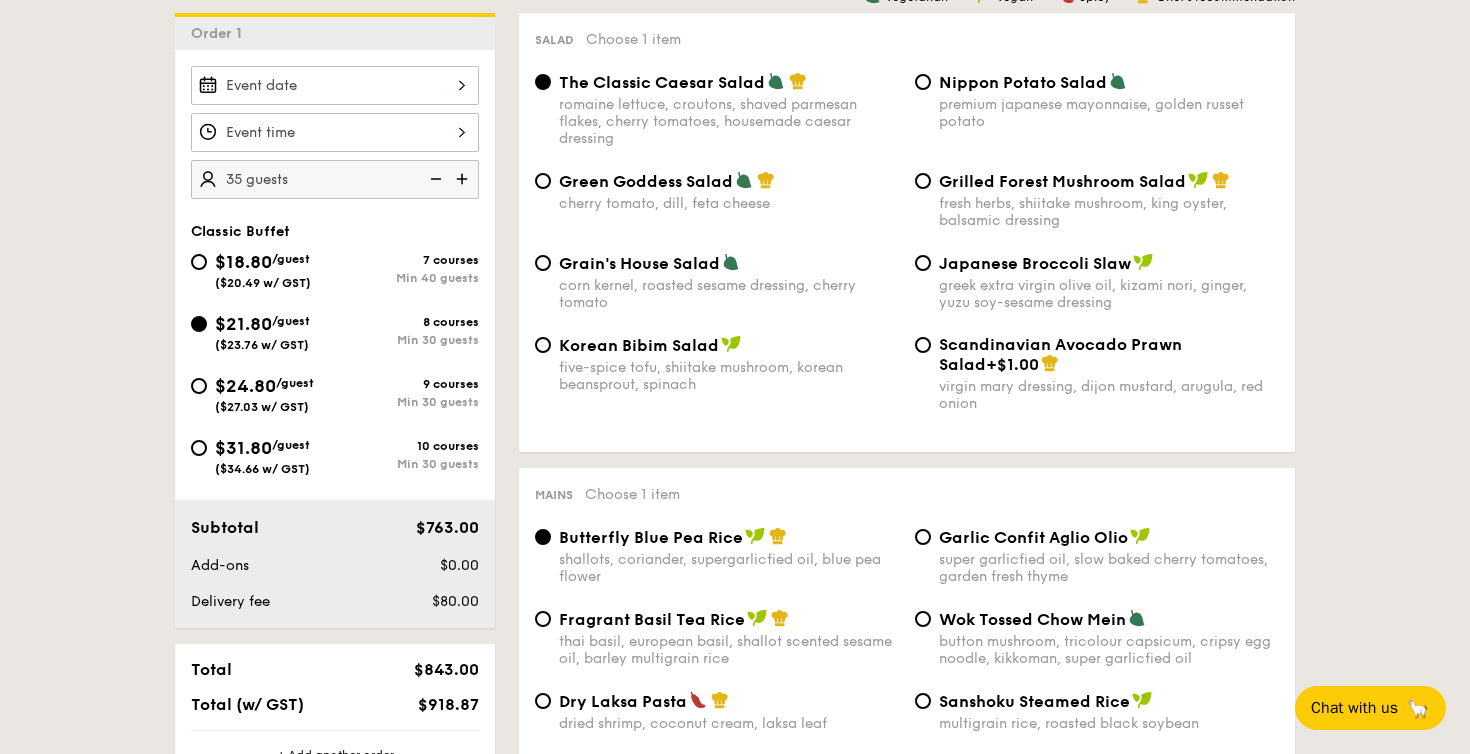 click at bounding box center (434, 179) 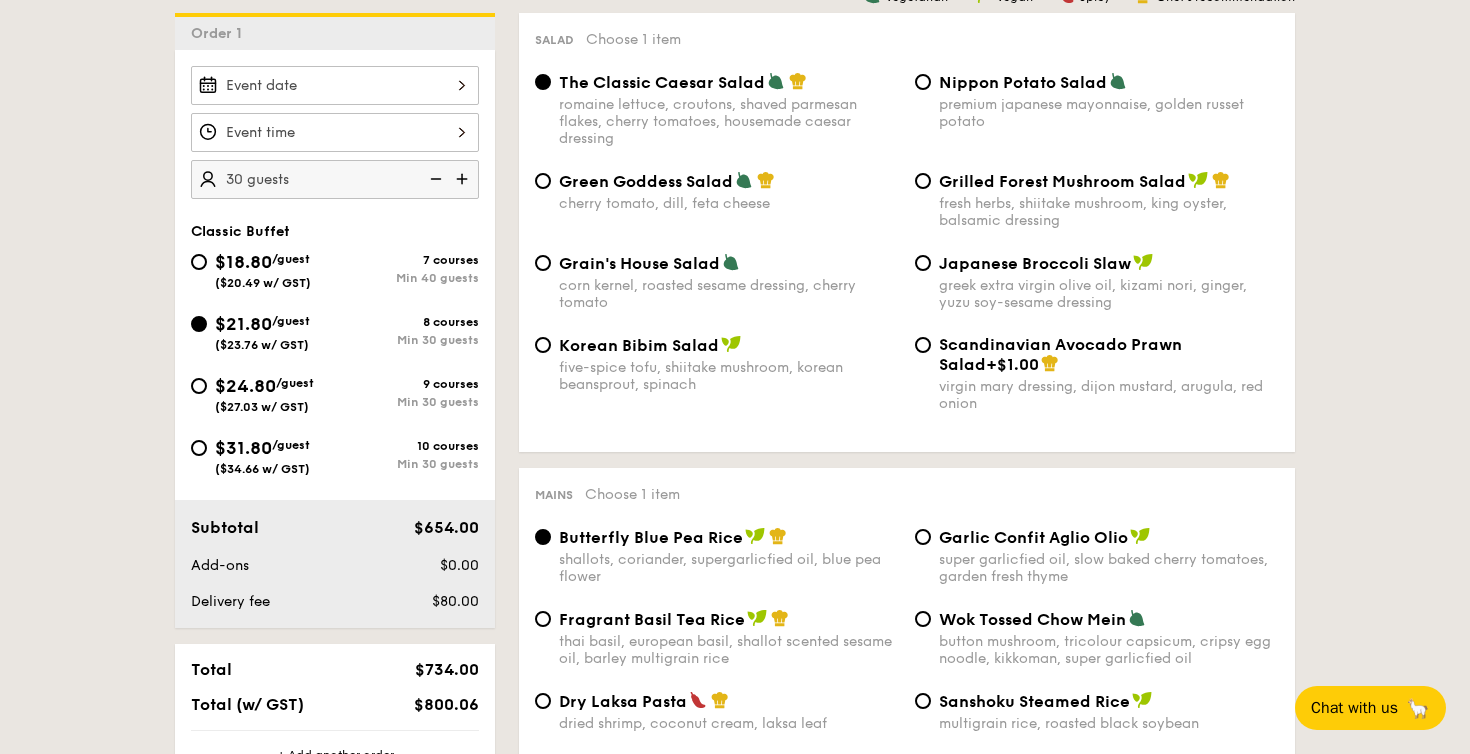 click at bounding box center [434, 179] 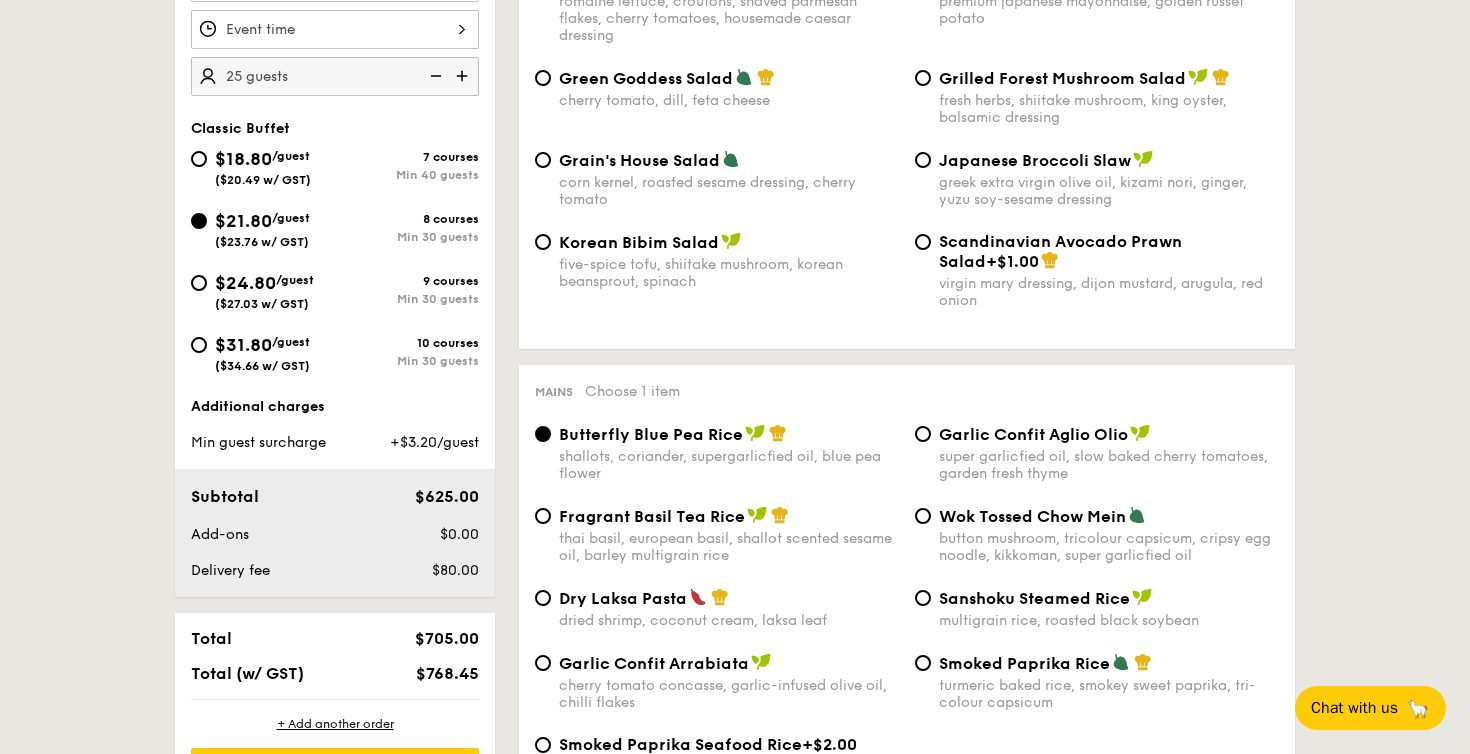 scroll, scrollTop: 643, scrollLeft: 0, axis: vertical 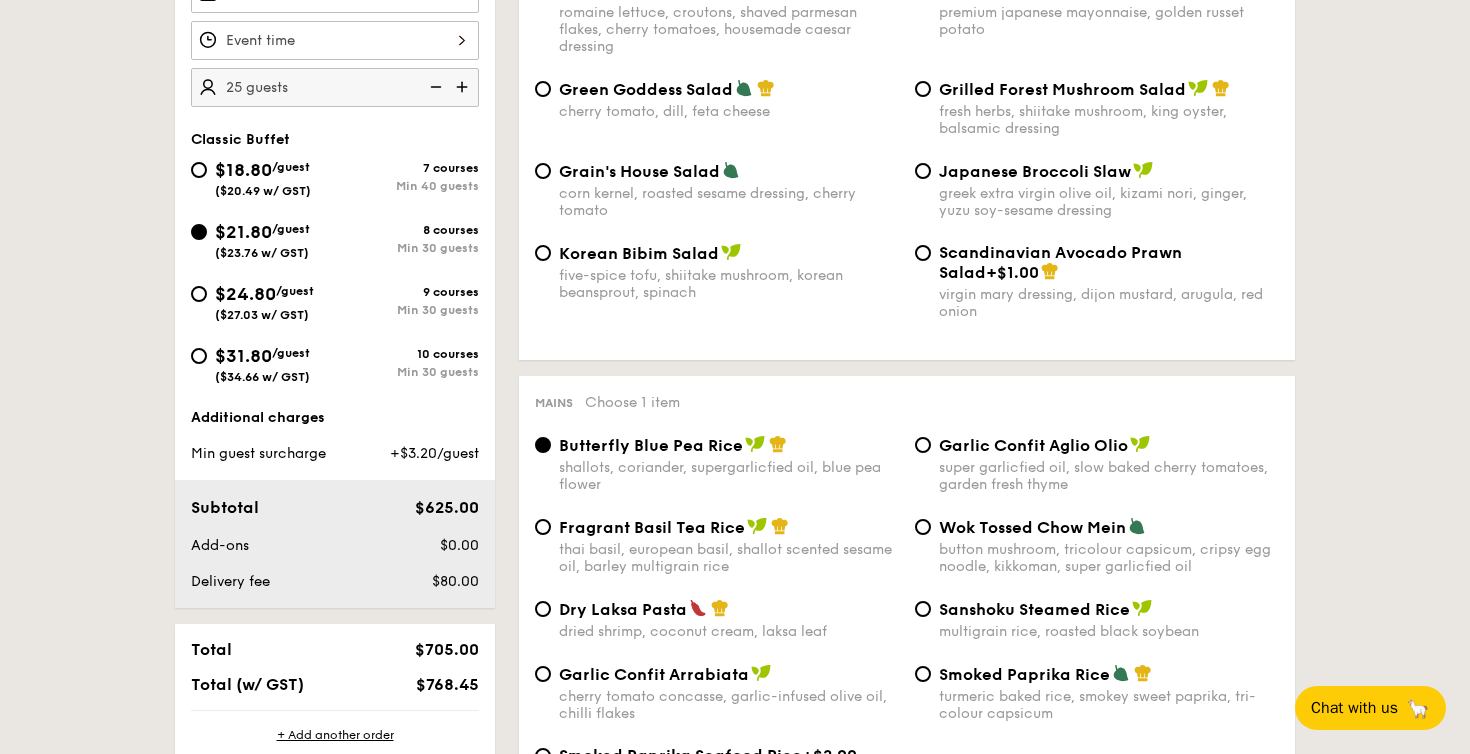 click at bounding box center (434, 87) 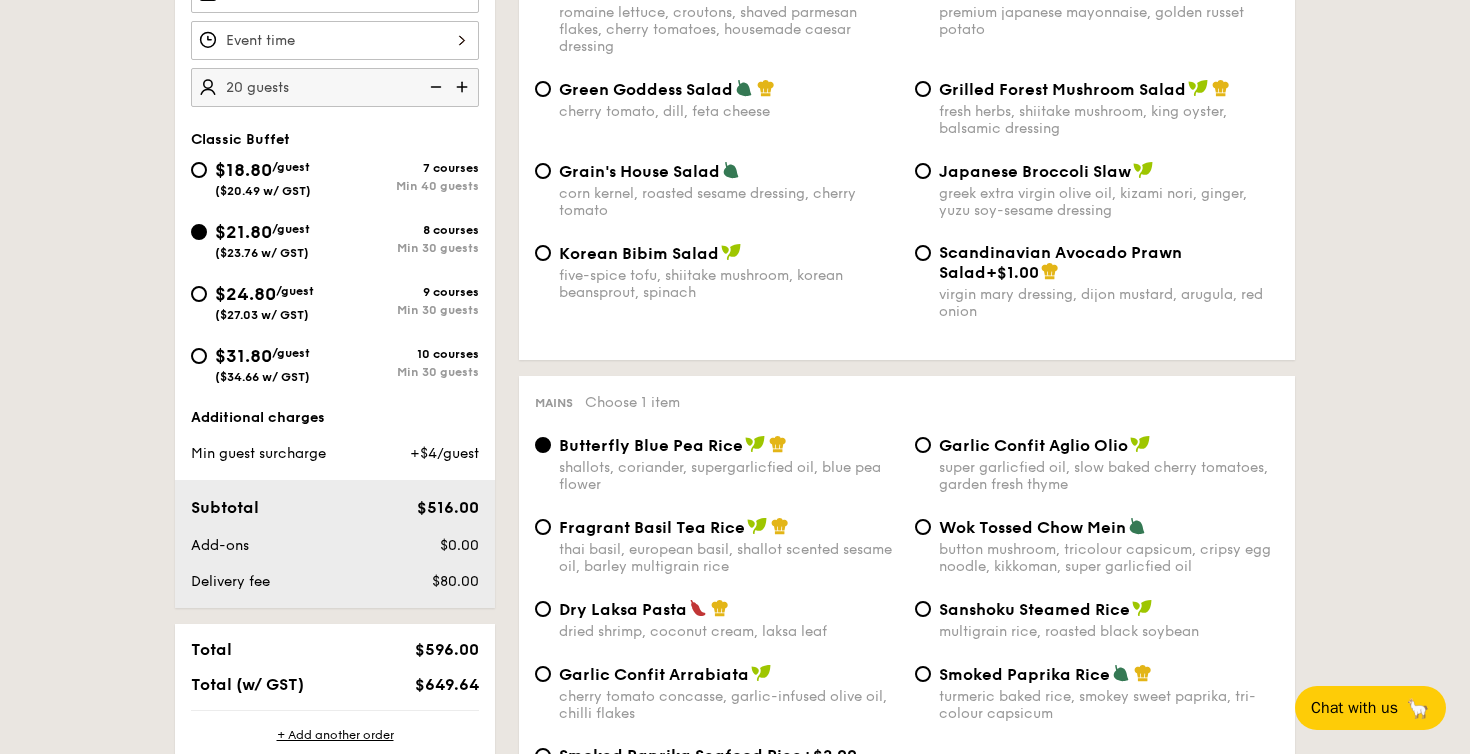 click at bounding box center [464, 87] 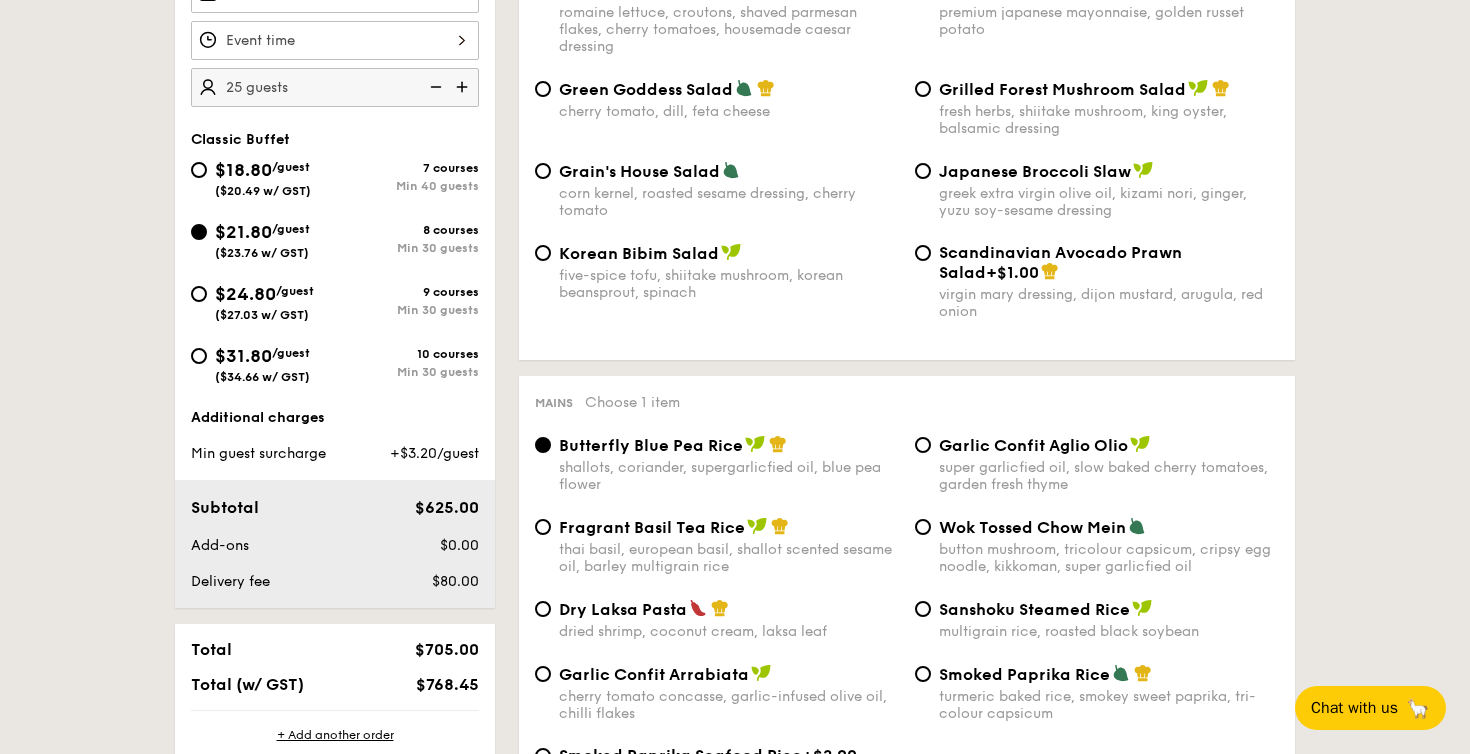click at bounding box center [434, 87] 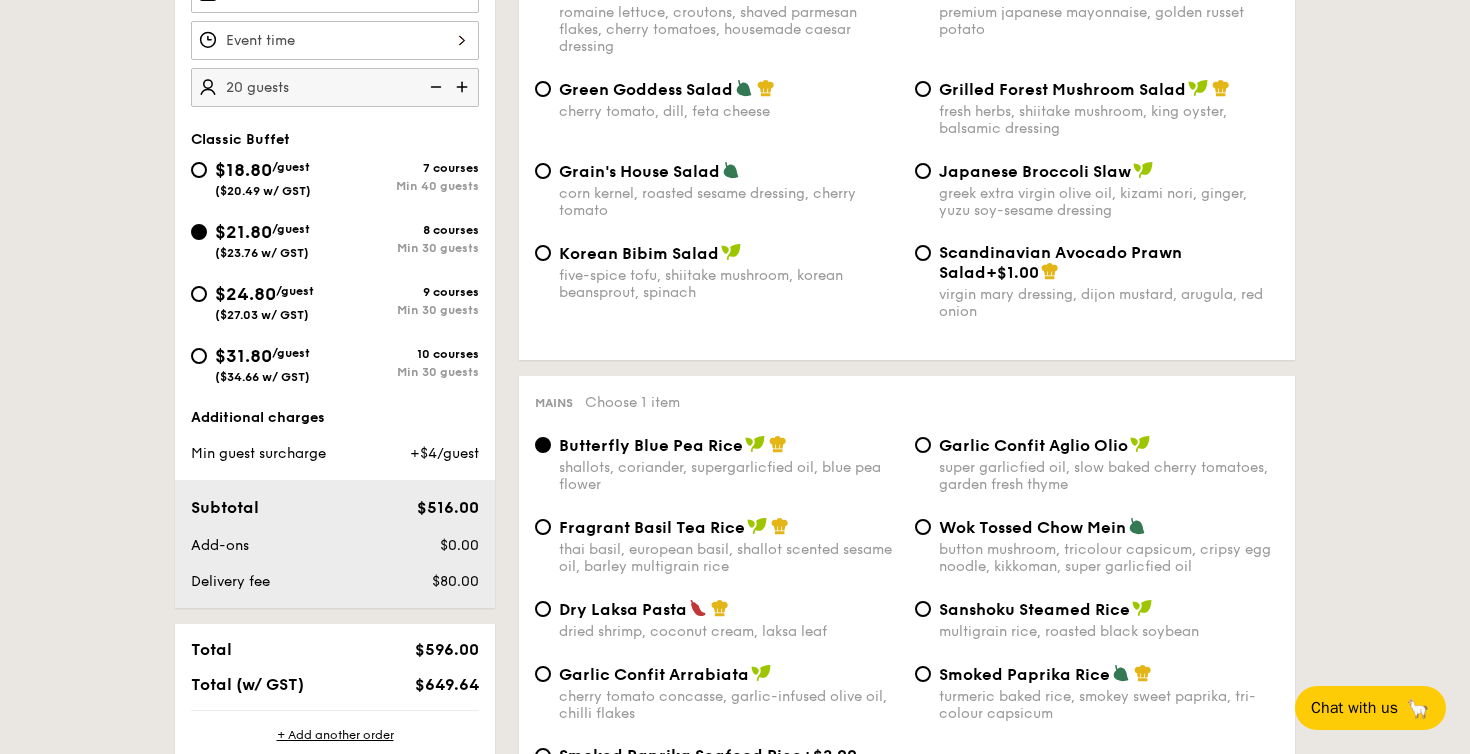 click at bounding box center (464, 87) 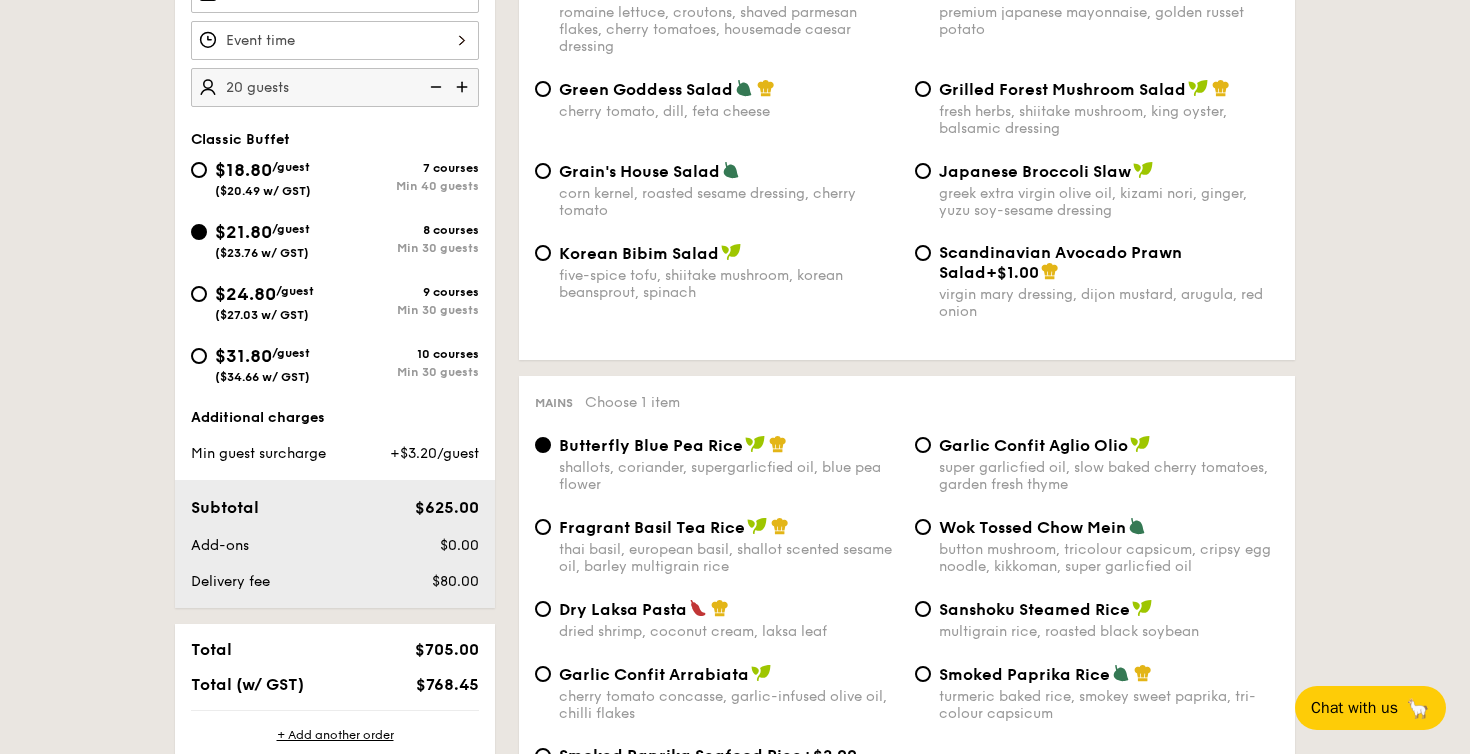 type on "25 guests" 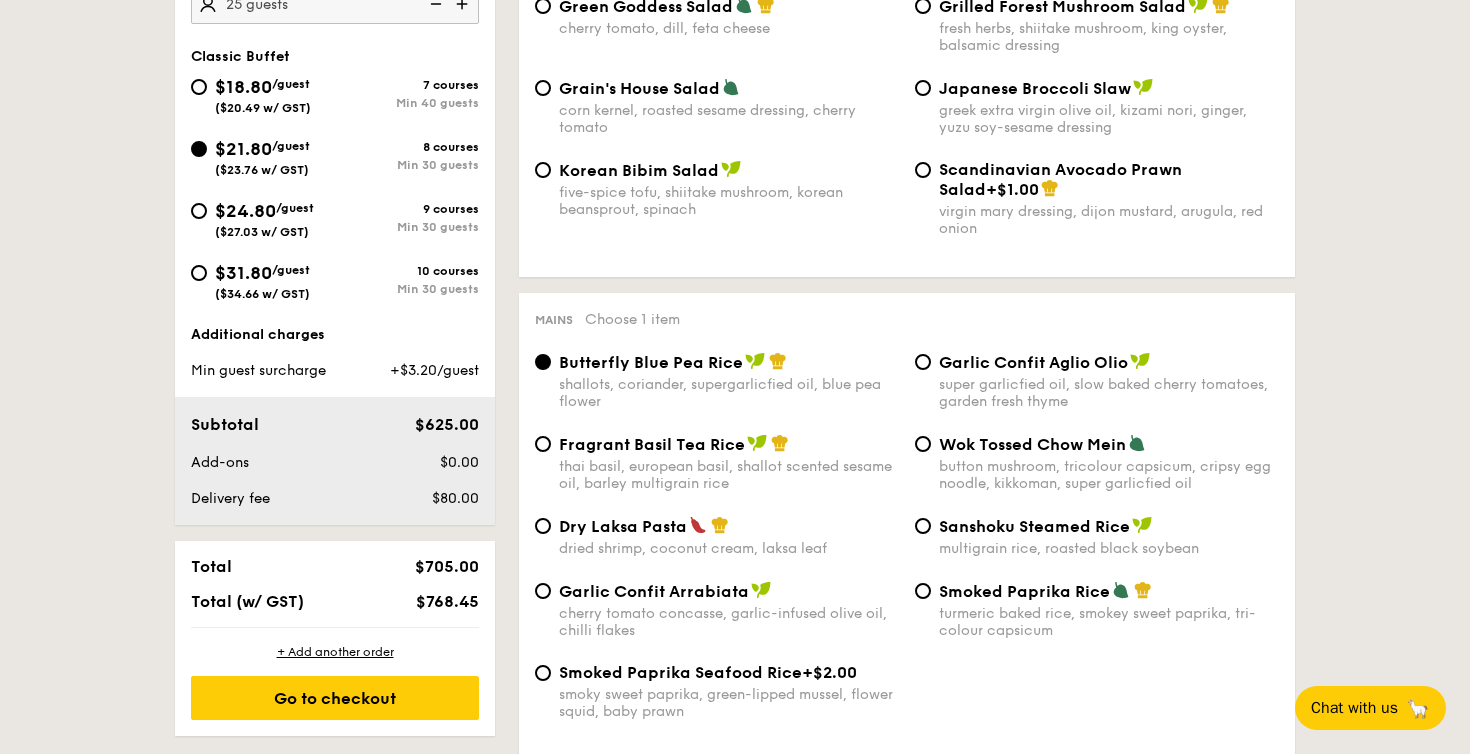 scroll, scrollTop: 680, scrollLeft: 0, axis: vertical 